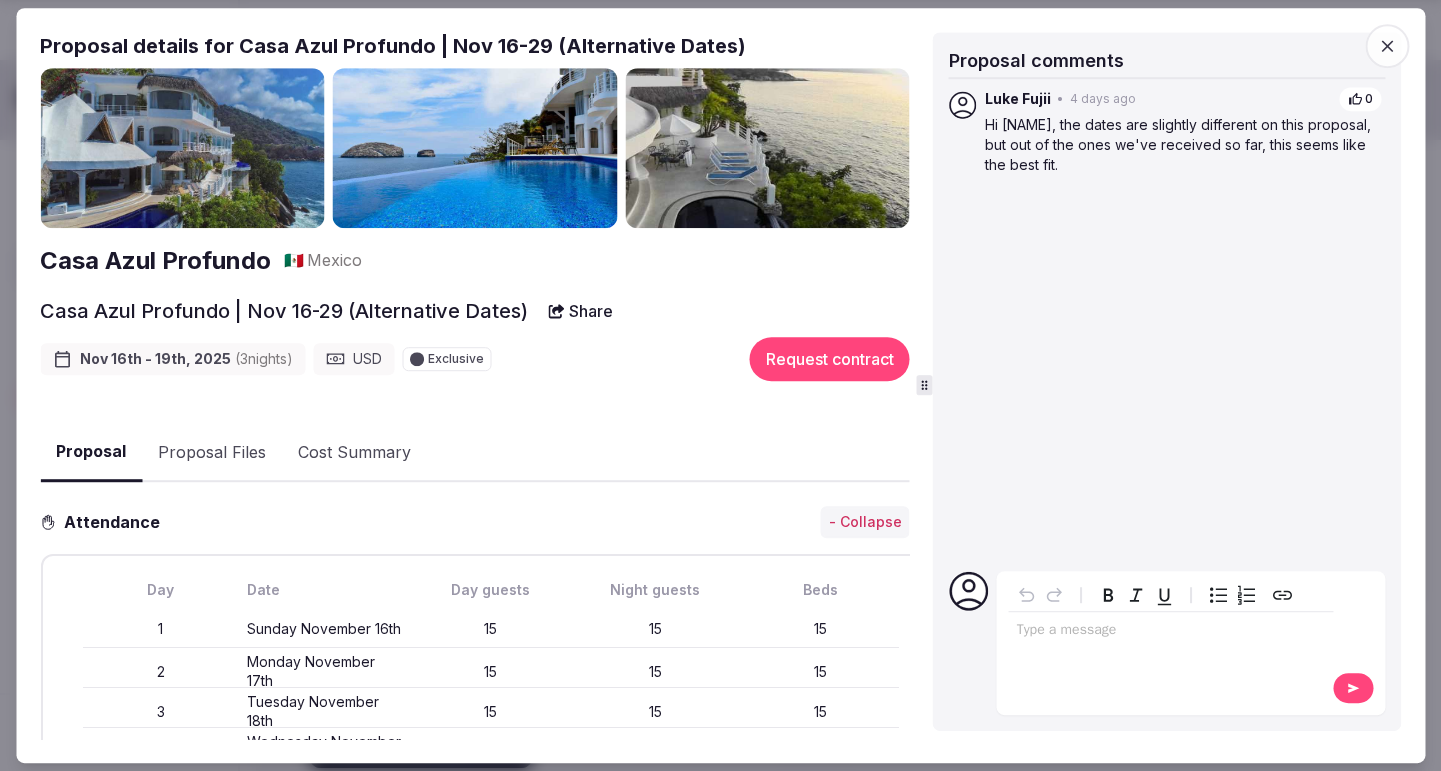 scroll, scrollTop: 724, scrollLeft: 0, axis: vertical 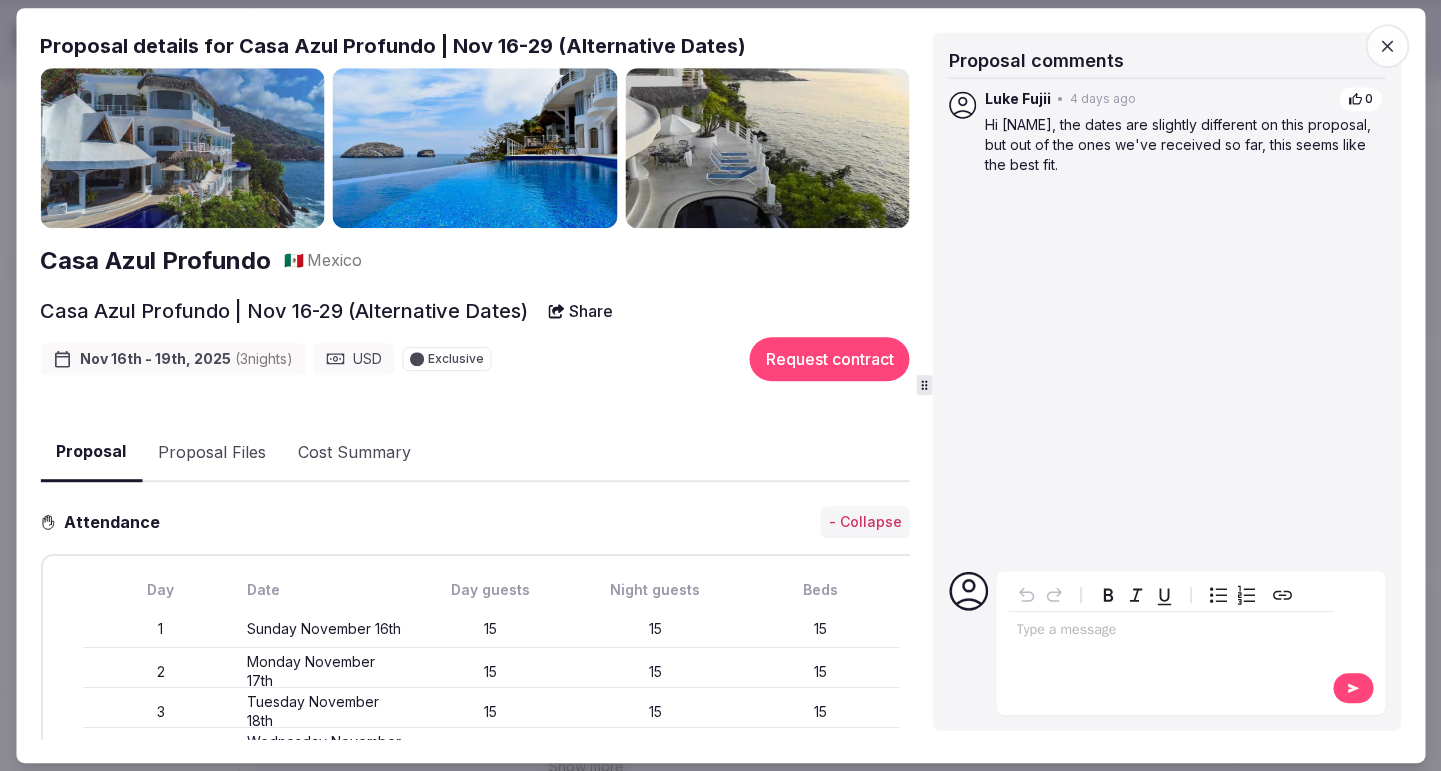 click at bounding box center [182, 148] 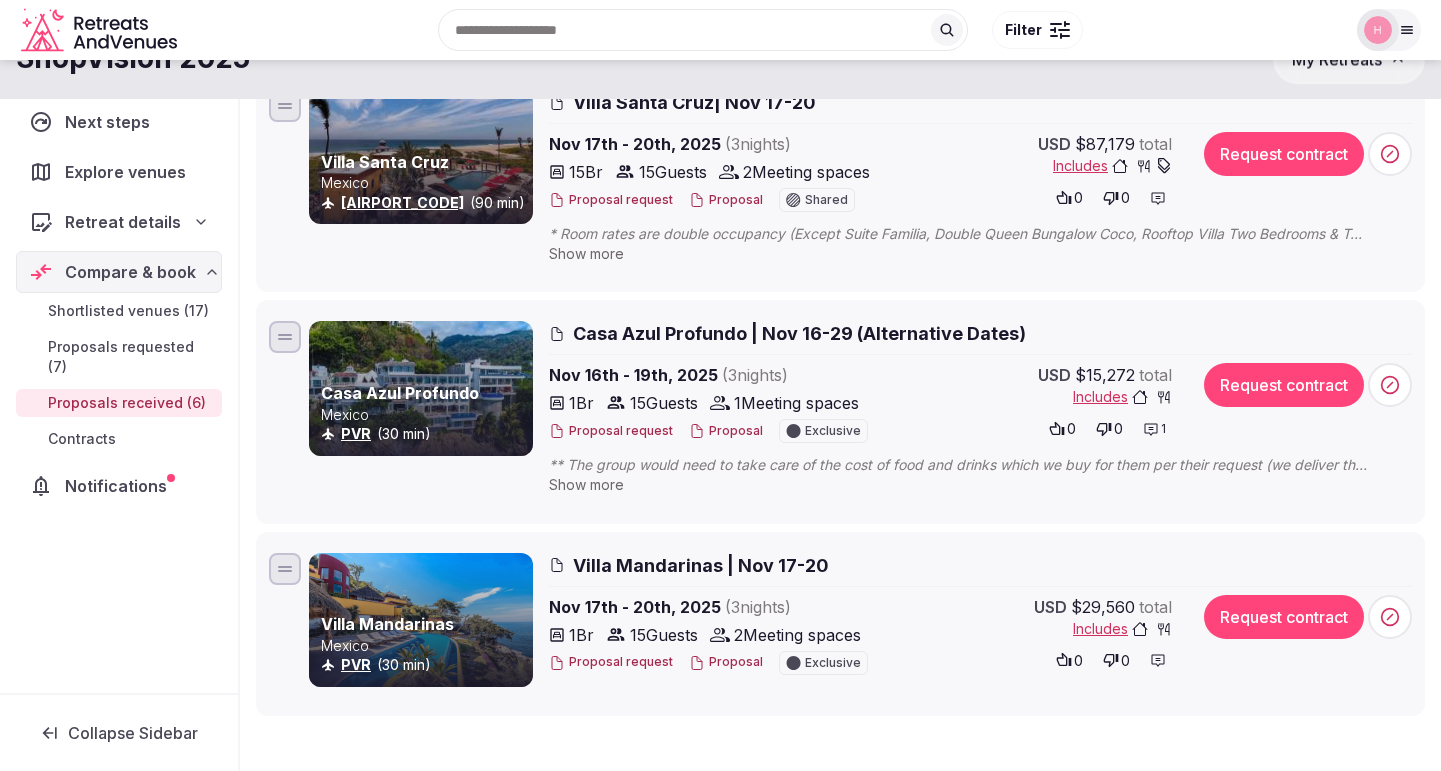 scroll, scrollTop: 993, scrollLeft: 0, axis: vertical 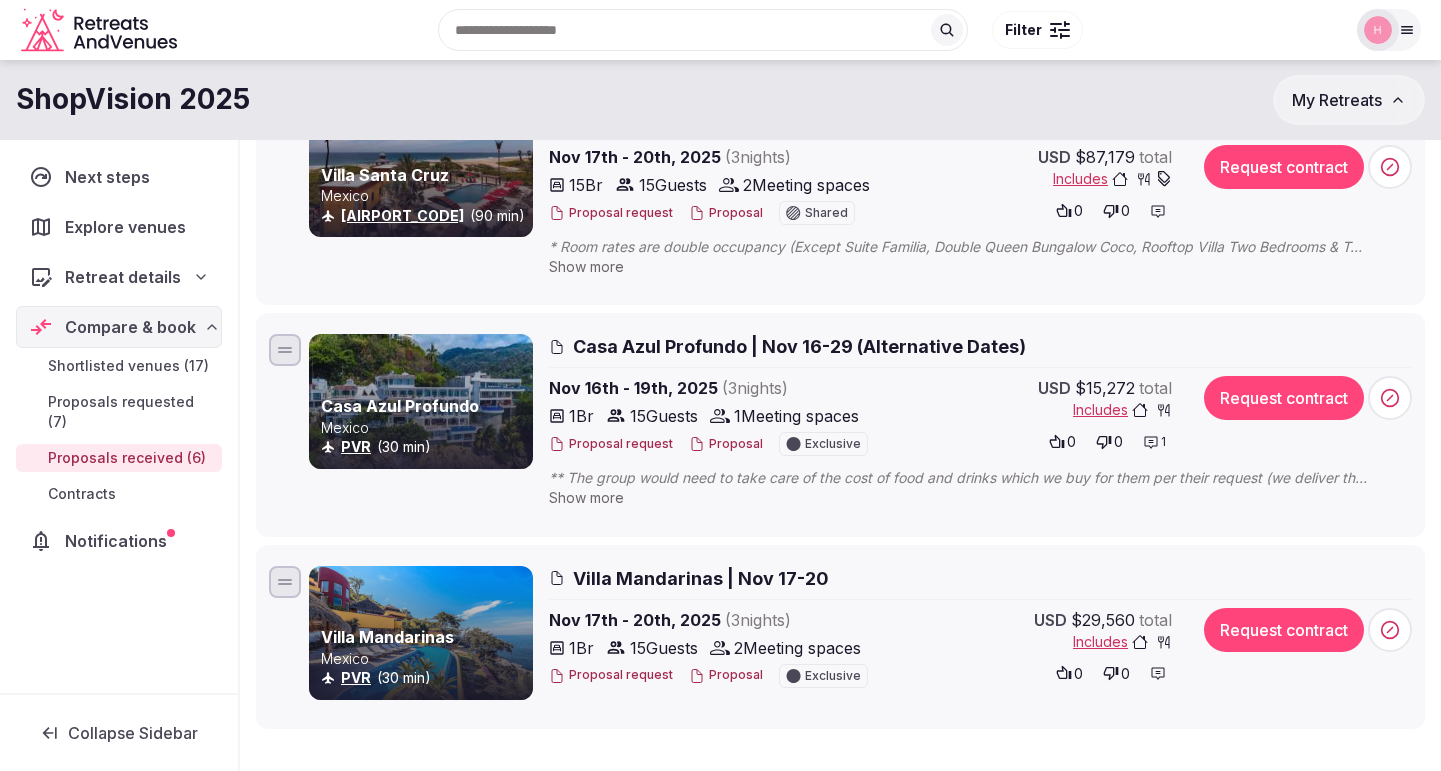 click on "Casa Azul Profundo | Nov 16-29 (Alternative Dates)" at bounding box center [799, 346] 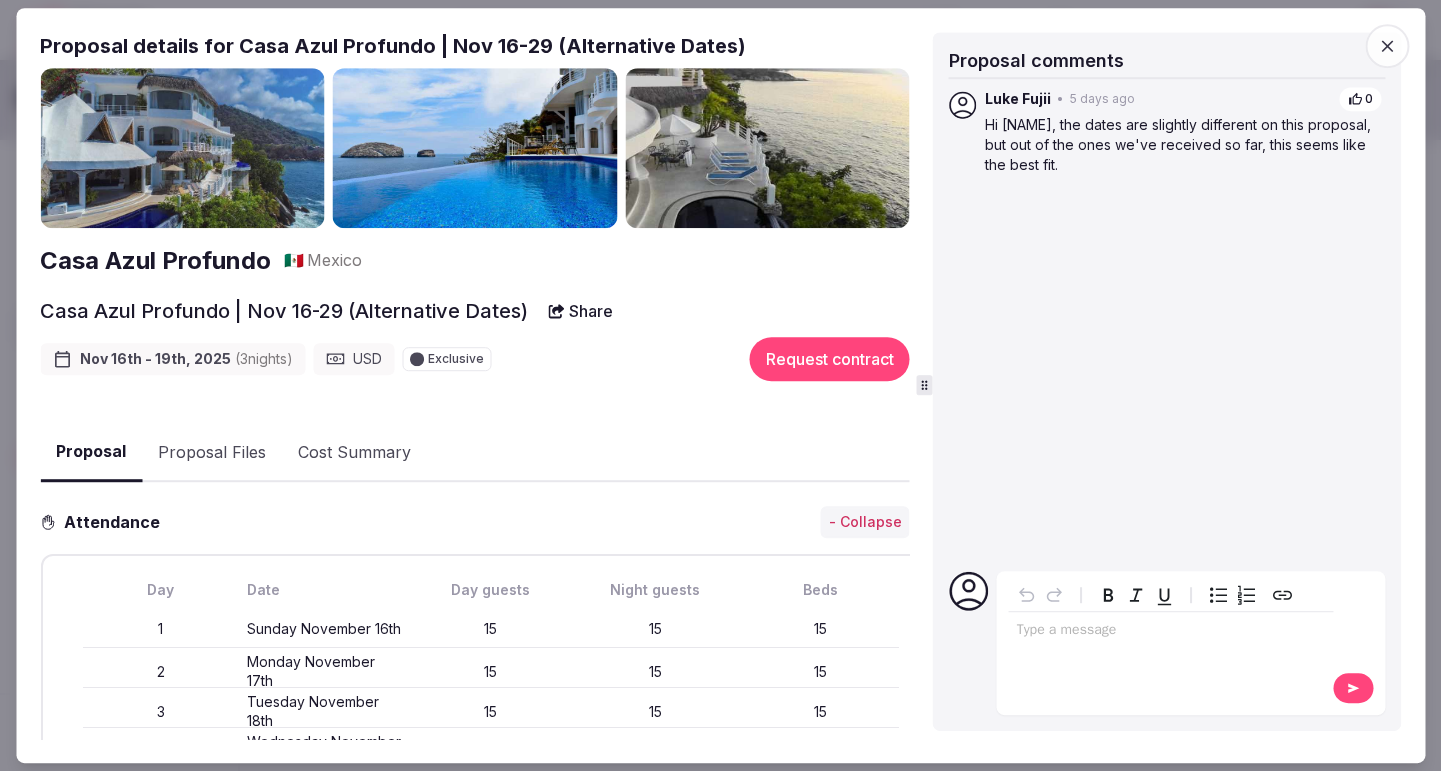 click at bounding box center (182, 148) 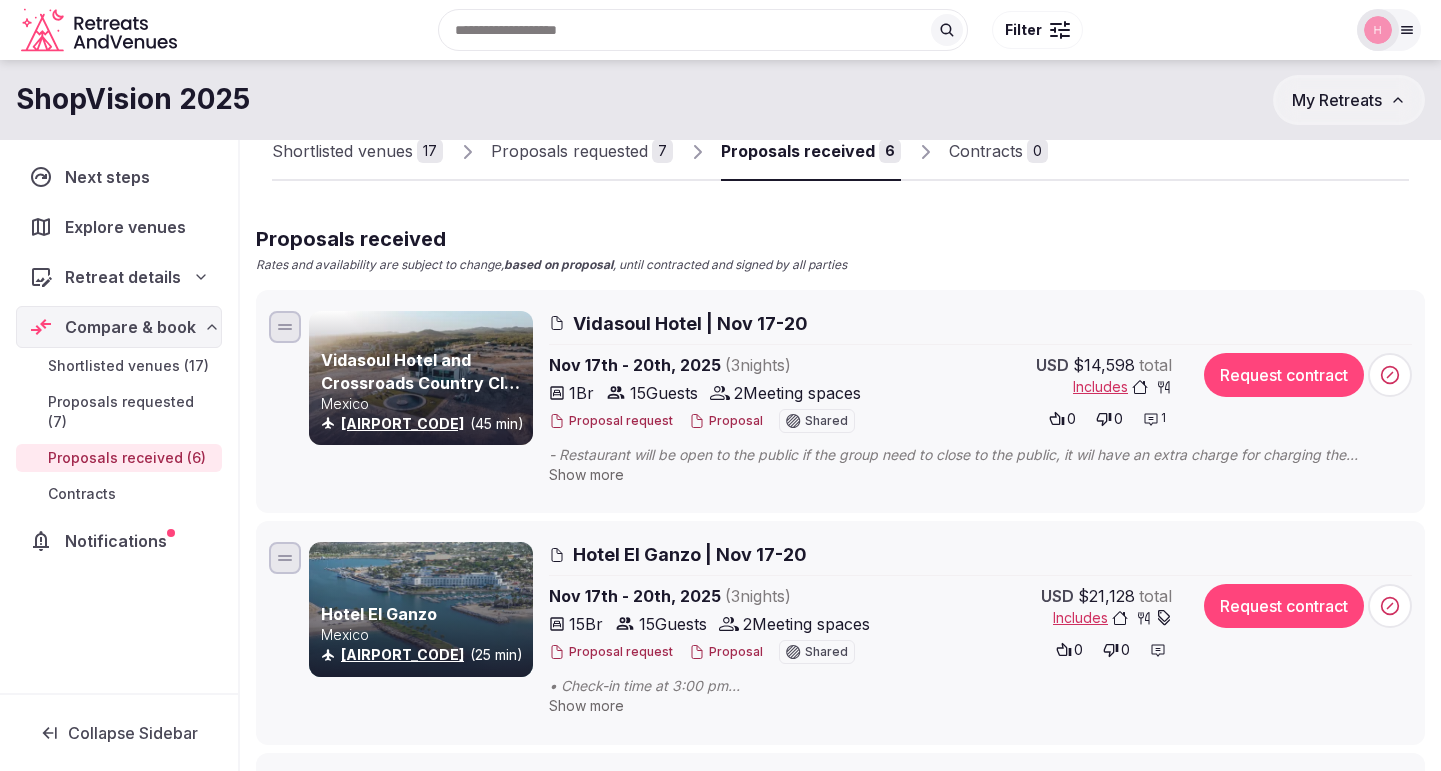 scroll, scrollTop: 0, scrollLeft: 0, axis: both 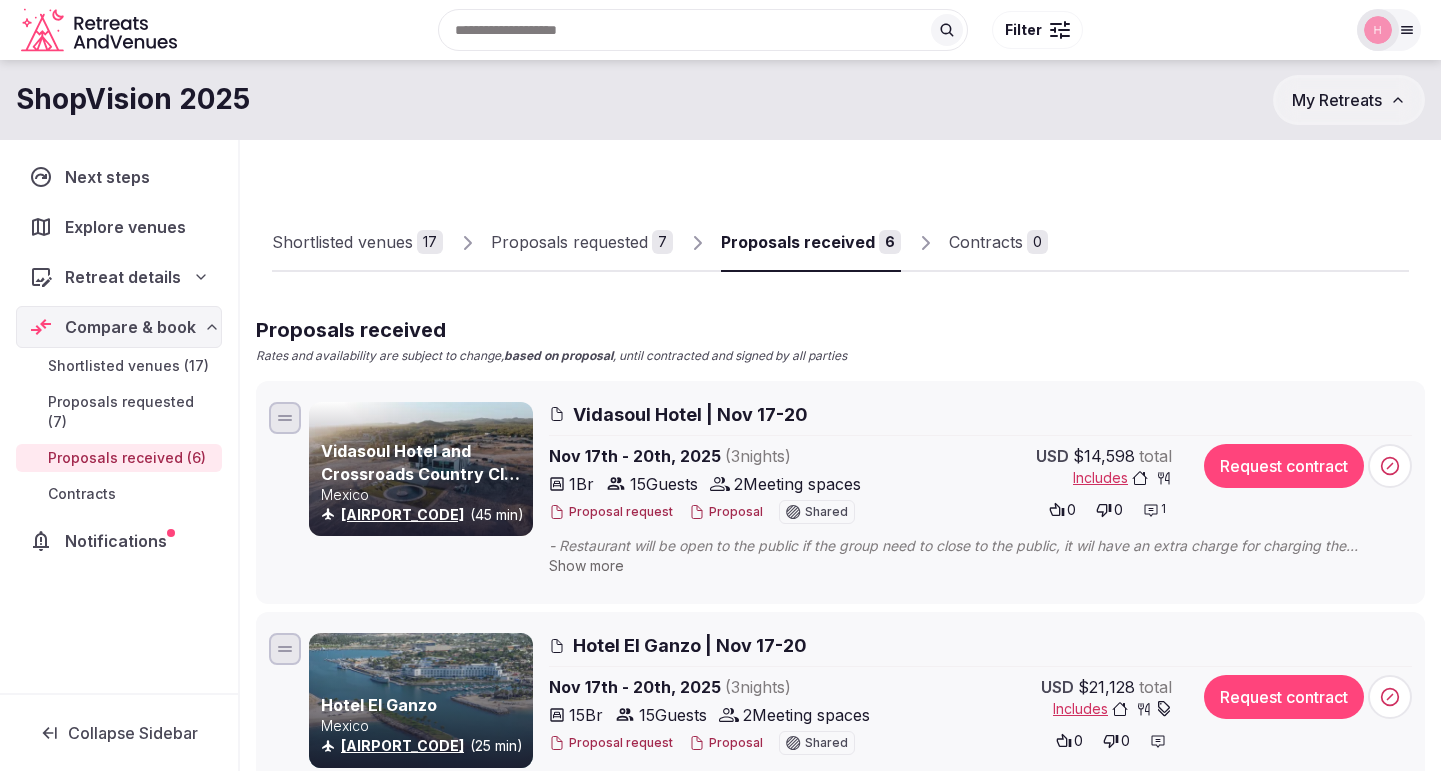 click on "Shortlisted venues (17)" at bounding box center [128, 366] 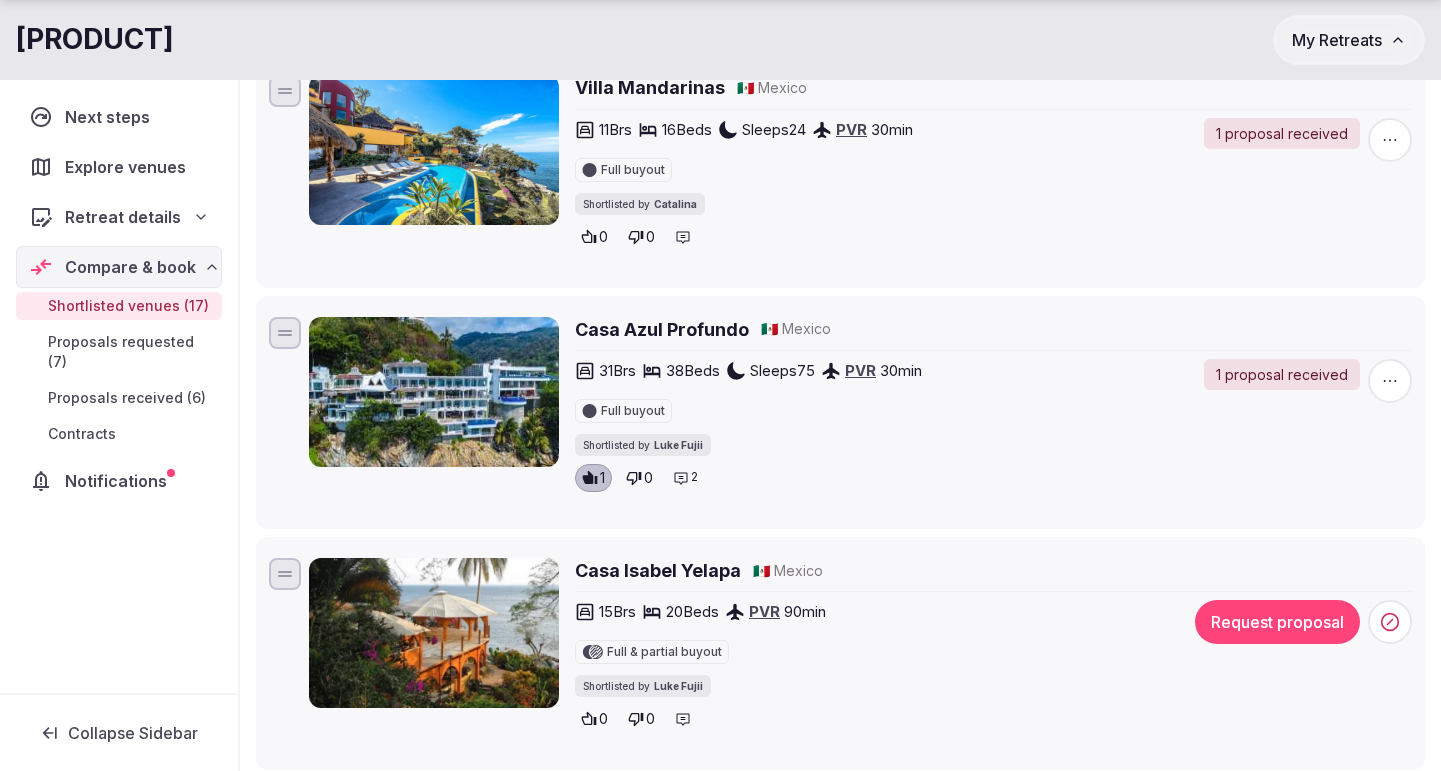 scroll, scrollTop: 3657, scrollLeft: 0, axis: vertical 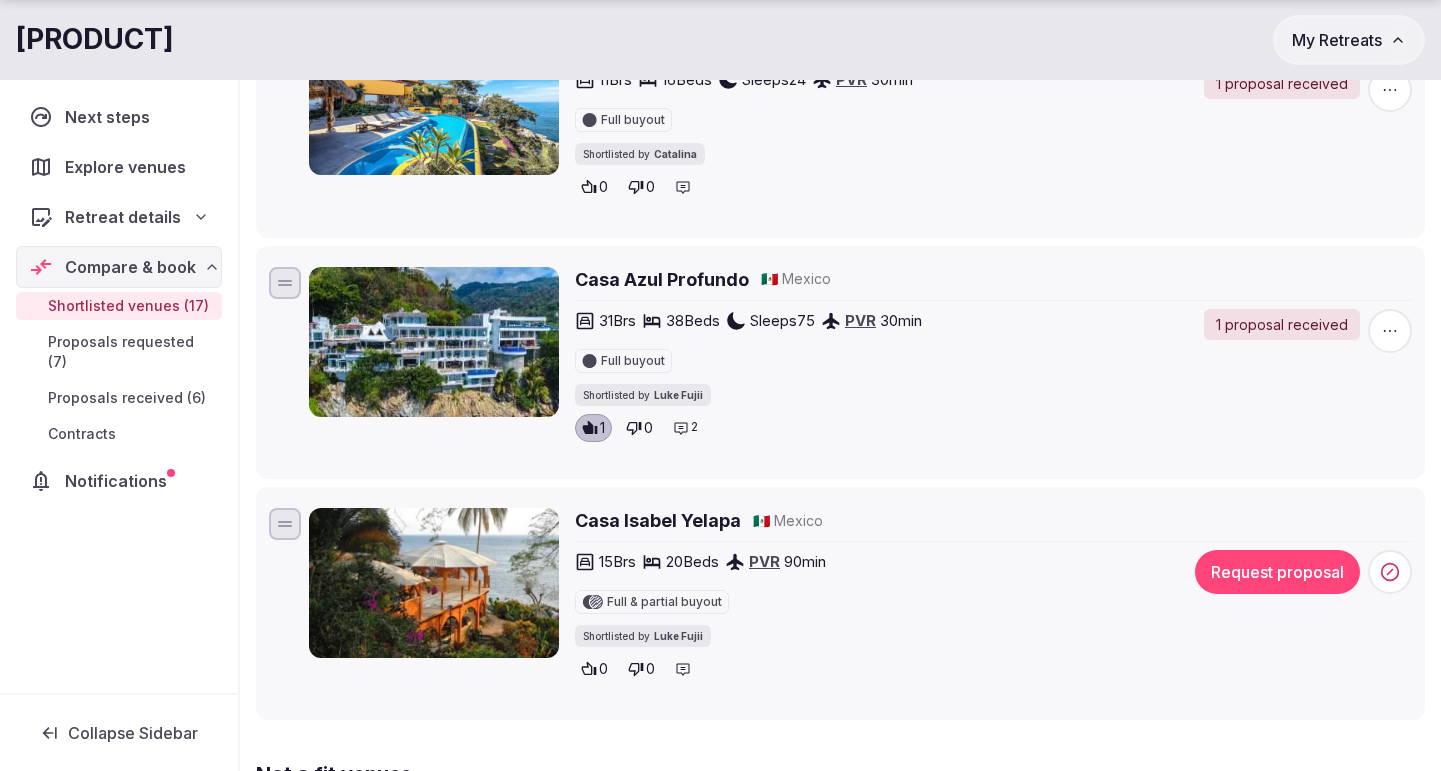 click on "Casa Azul Profundo" at bounding box center [662, 279] 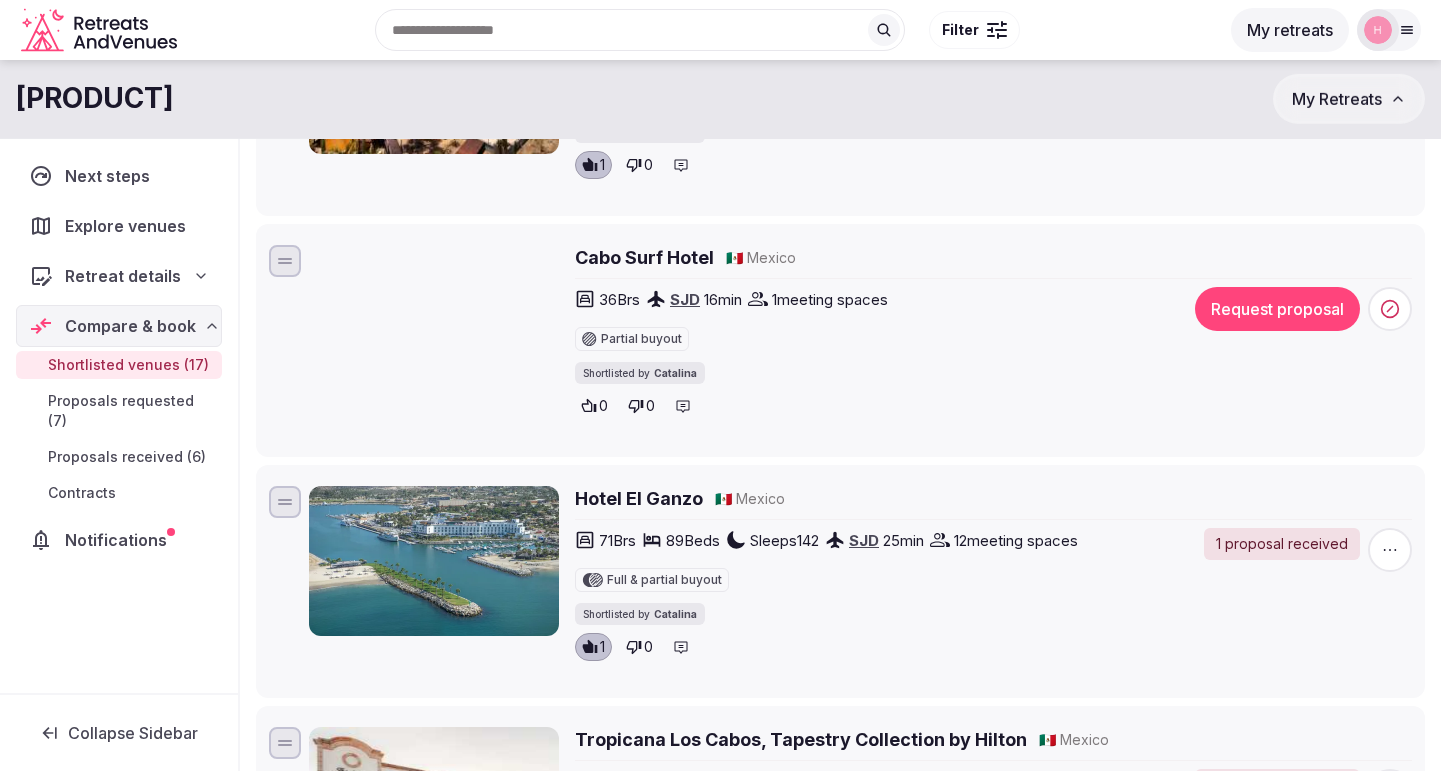 scroll, scrollTop: 1984, scrollLeft: 0, axis: vertical 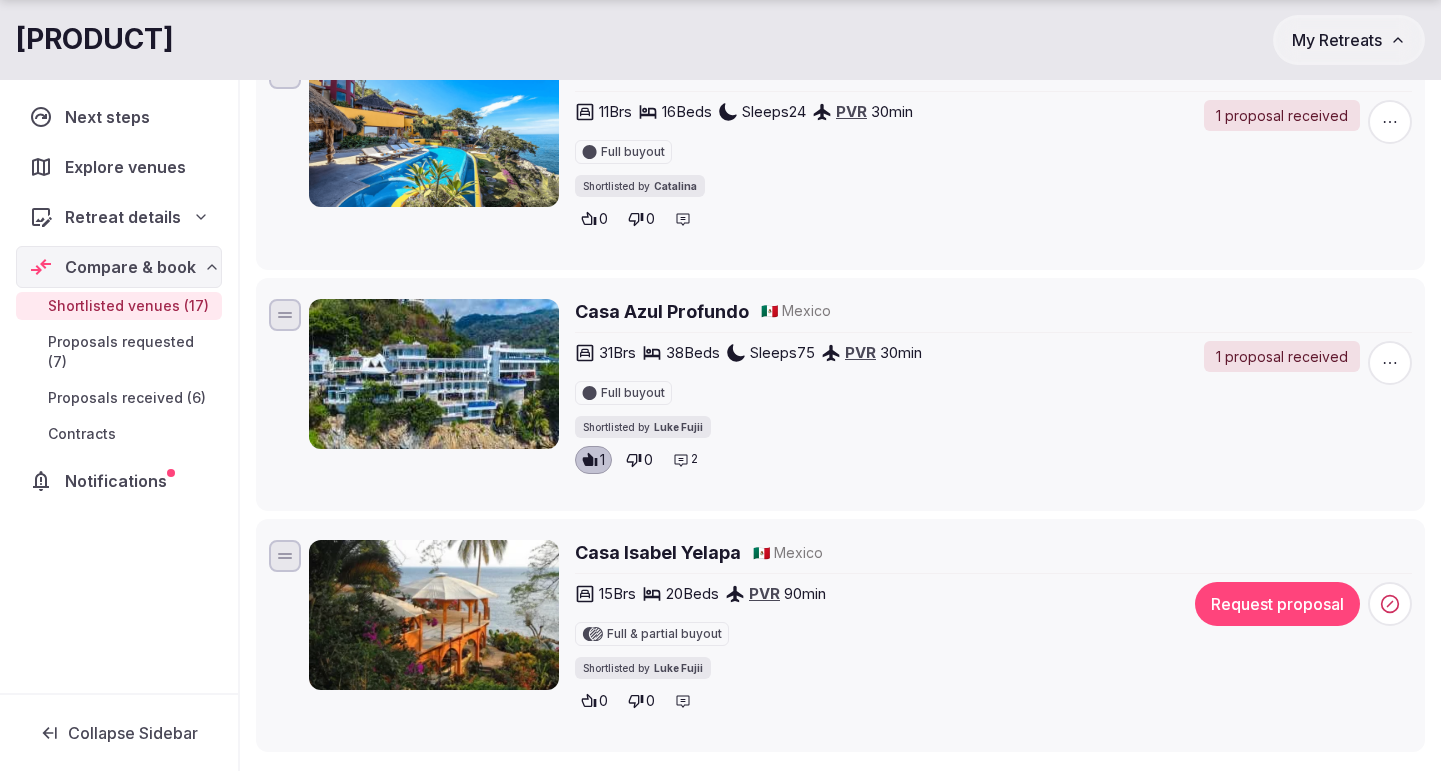 click on "Proposals received (6)" at bounding box center (127, 398) 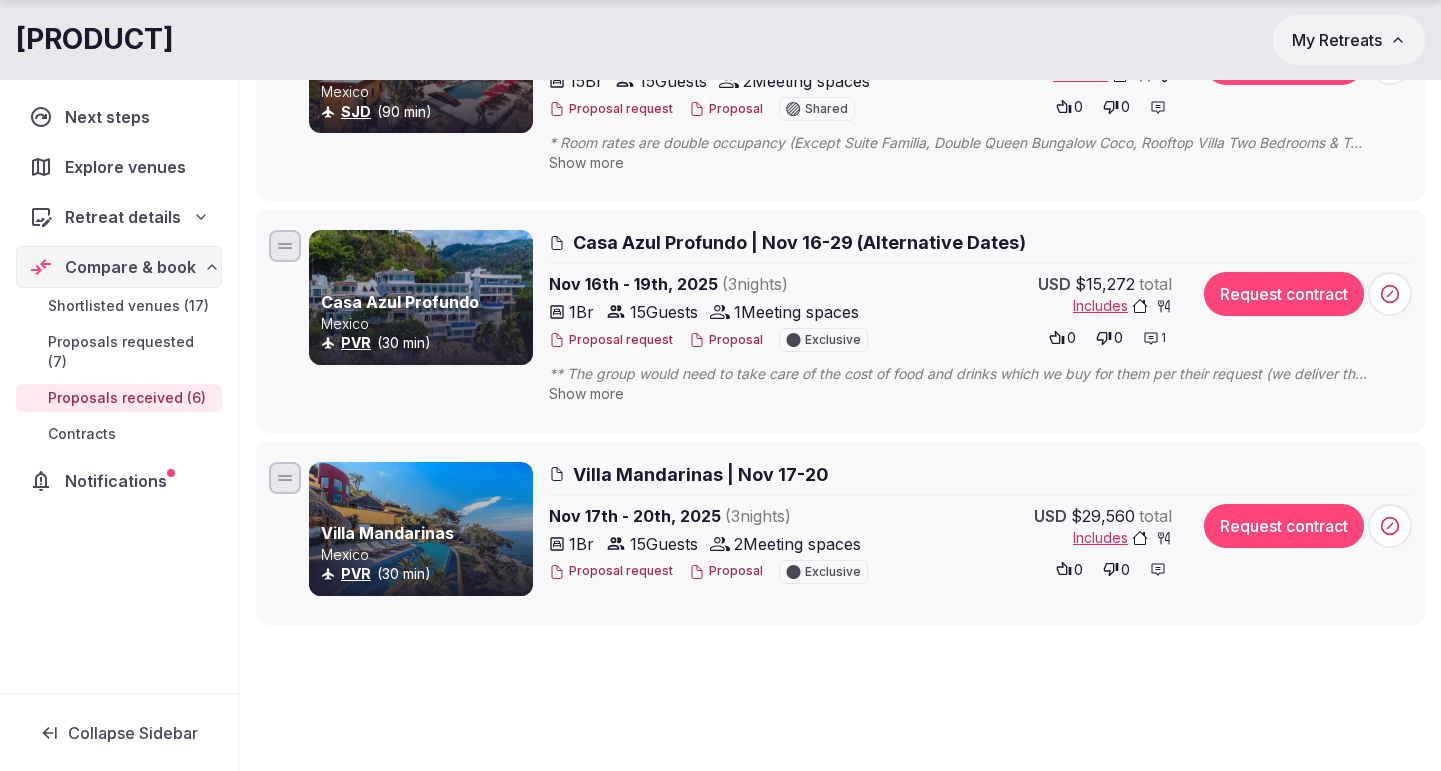 scroll, scrollTop: 1190, scrollLeft: 0, axis: vertical 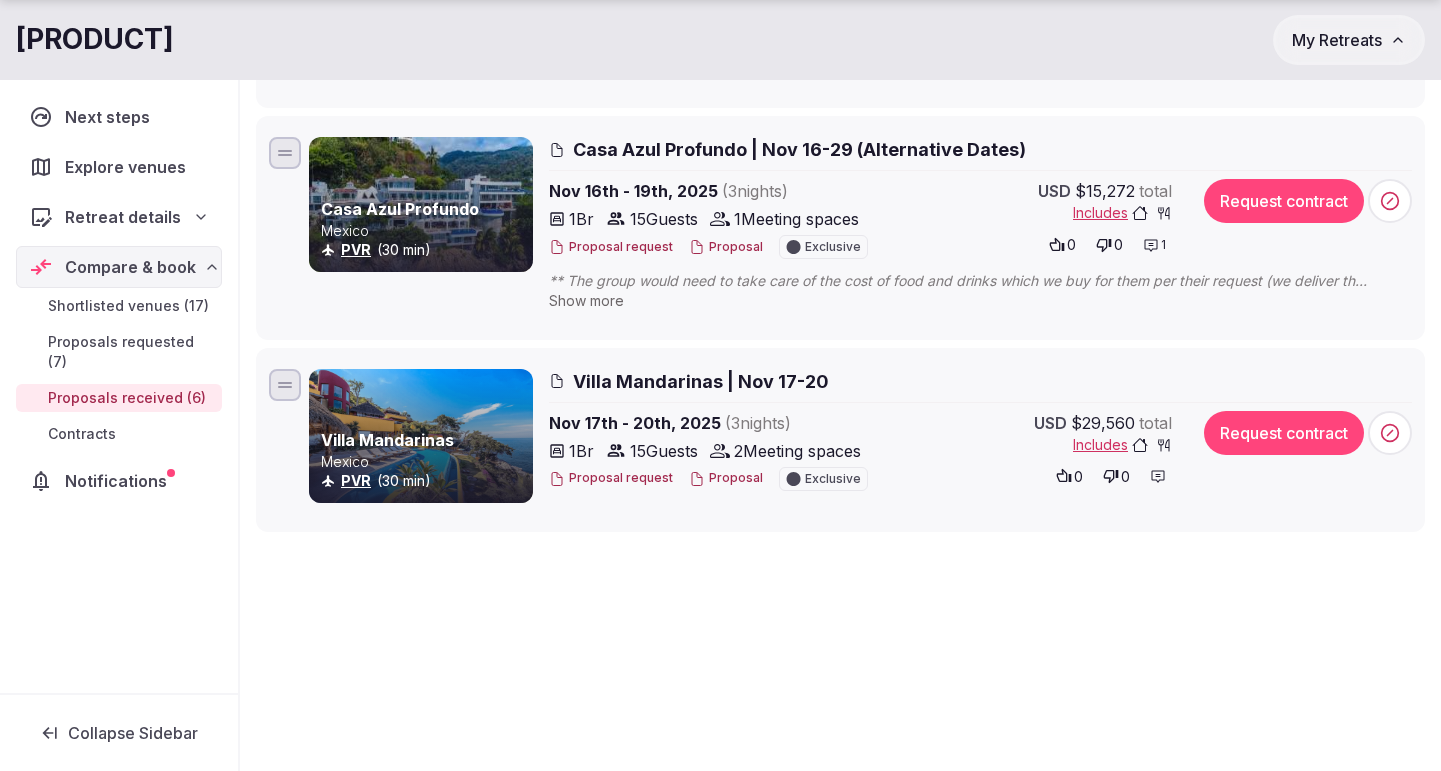 click on "Casa Azul Profundo | Nov 16-29 (Alternative Dates)" at bounding box center (799, 149) 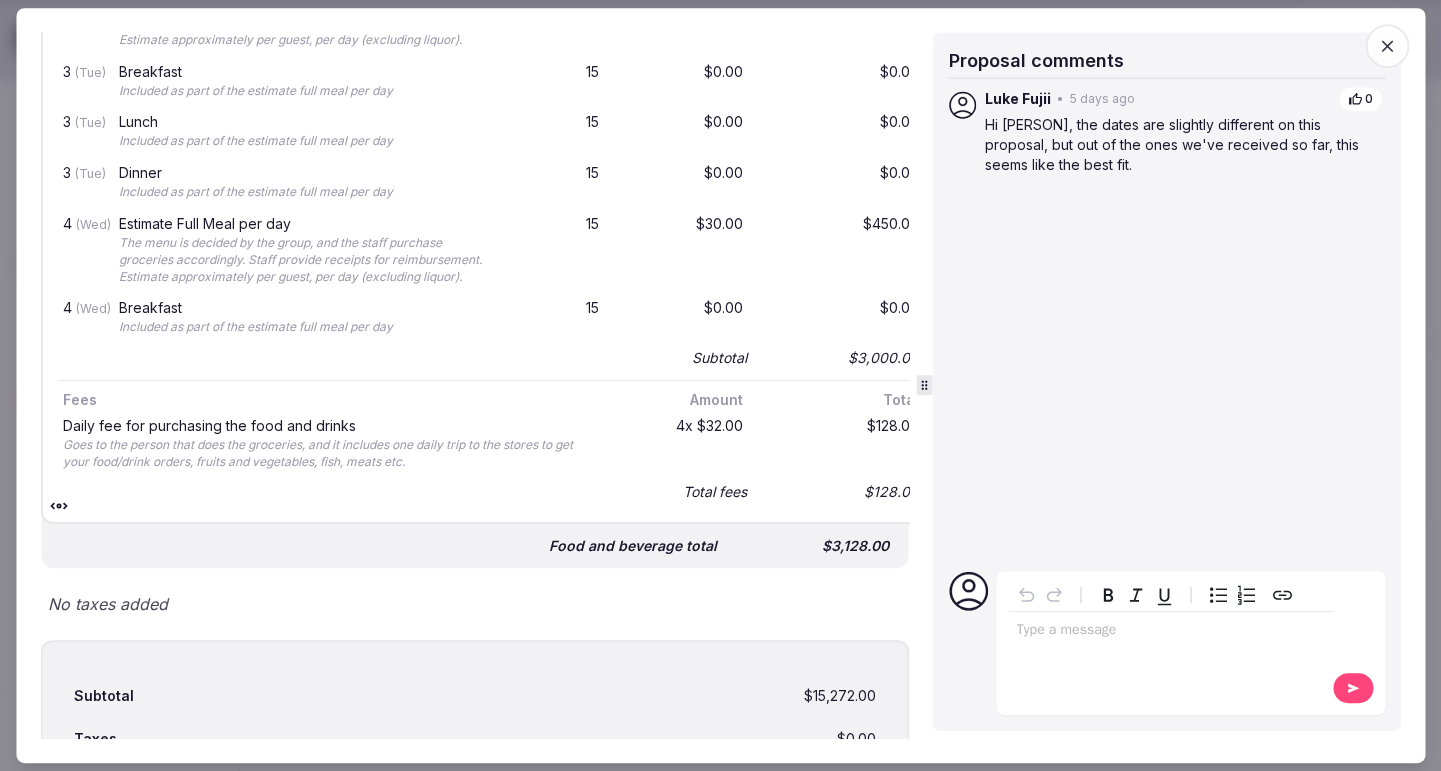 scroll, scrollTop: 2147, scrollLeft: 0, axis: vertical 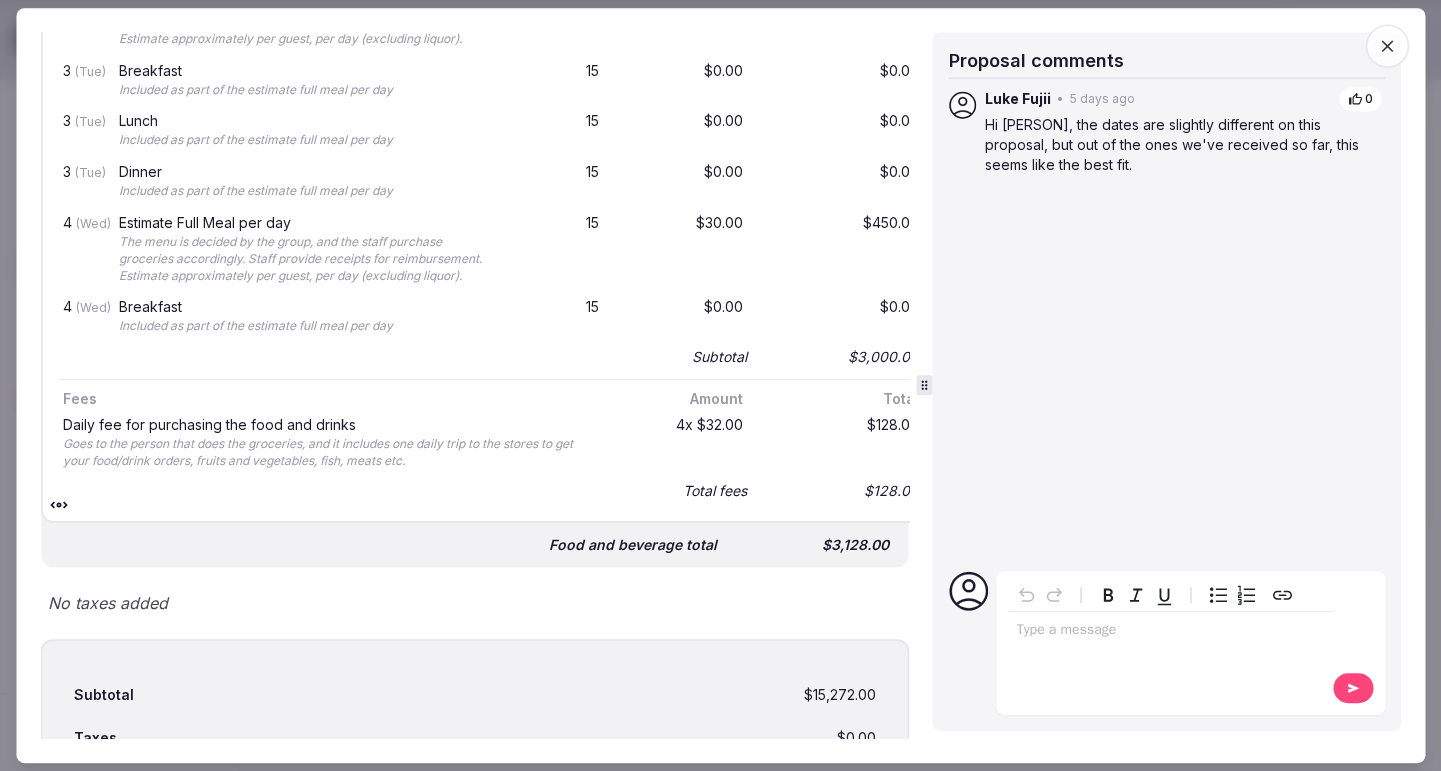 click on "Type a message" at bounding box center (1171, 641) 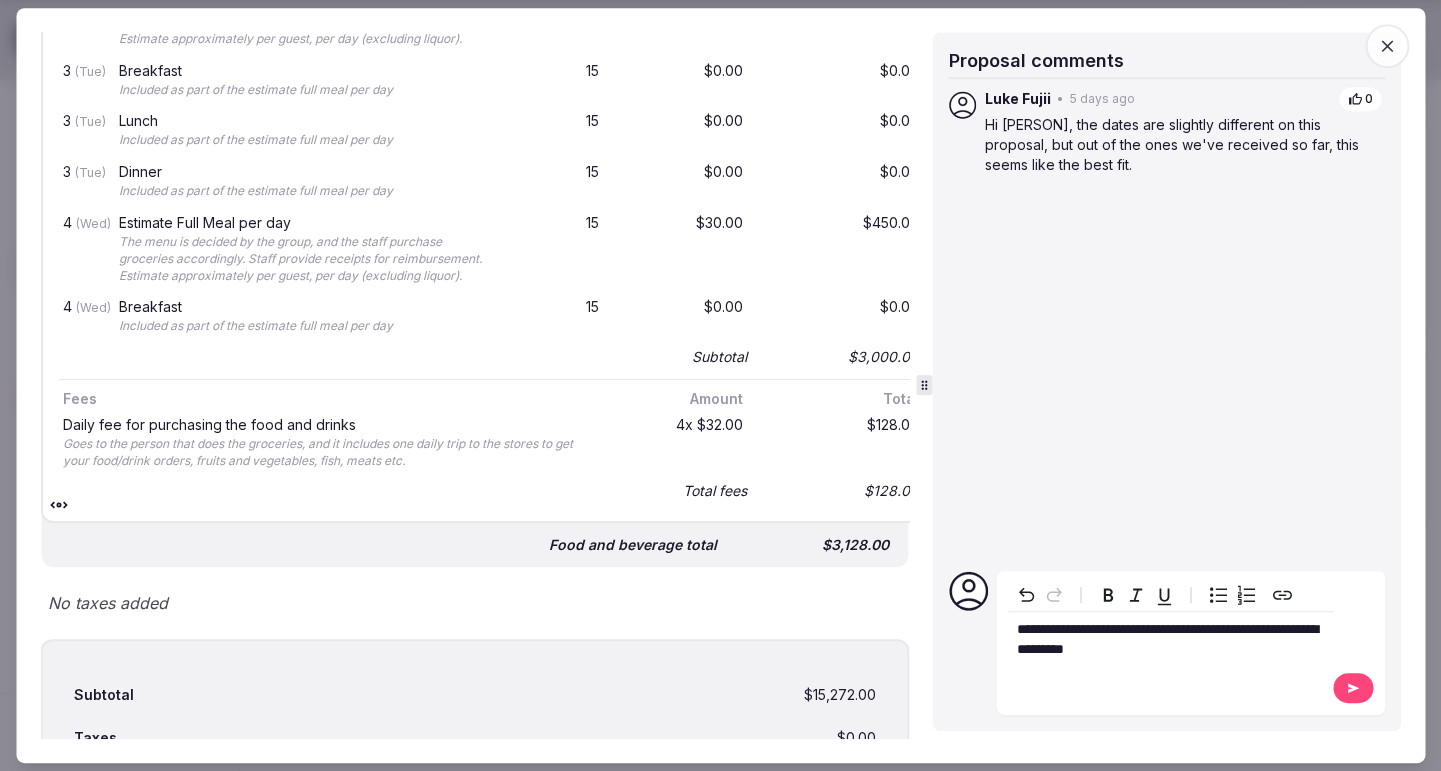 click on "**********" at bounding box center (1171, 639) 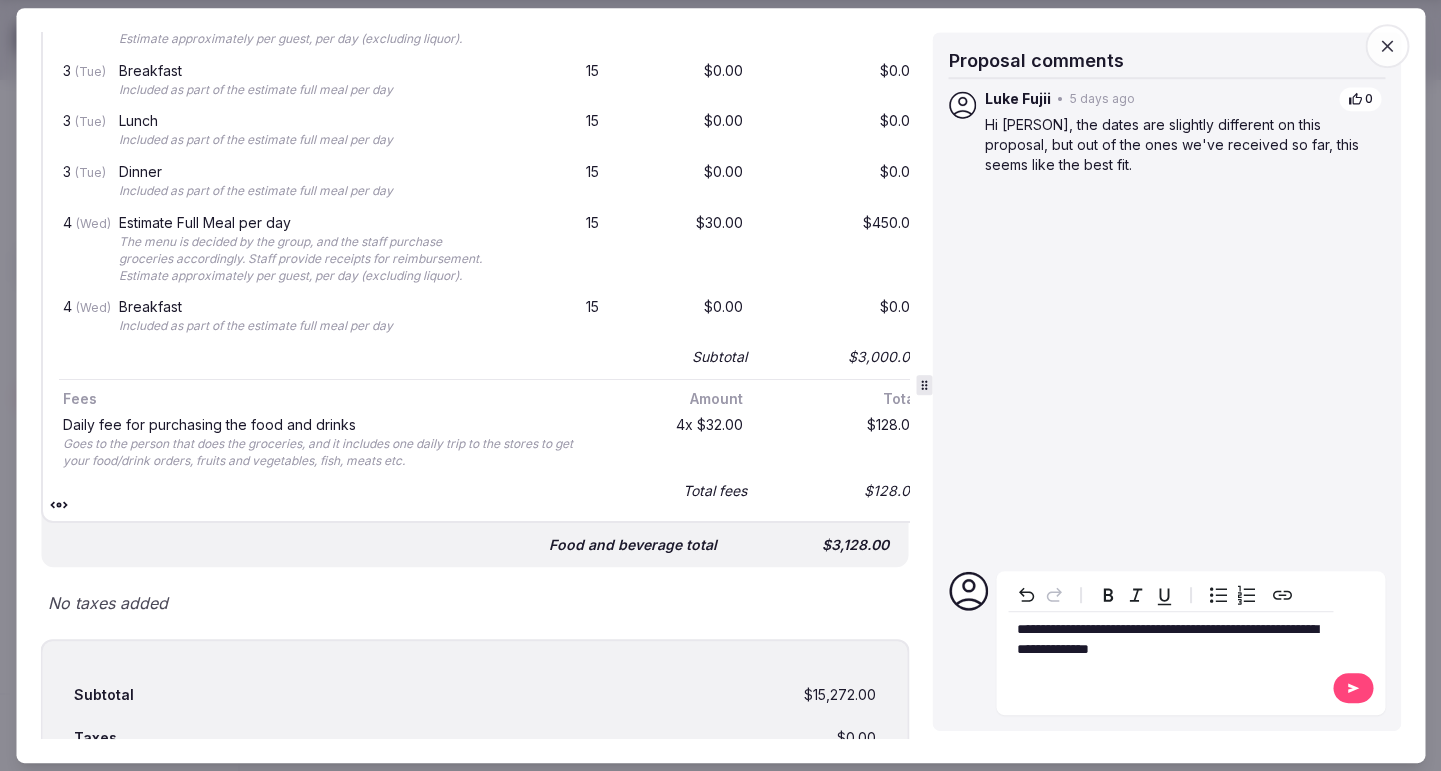 click 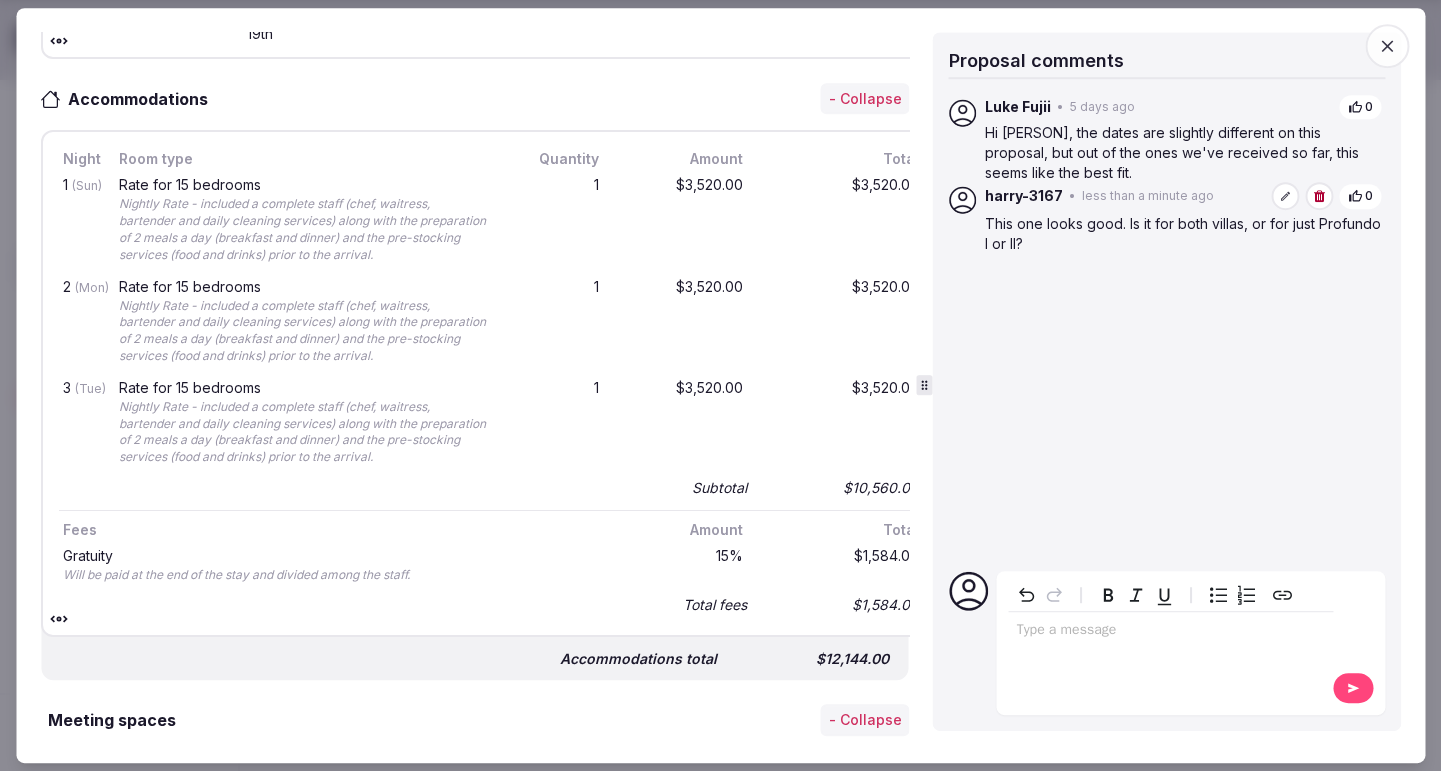 scroll, scrollTop: 0, scrollLeft: 0, axis: both 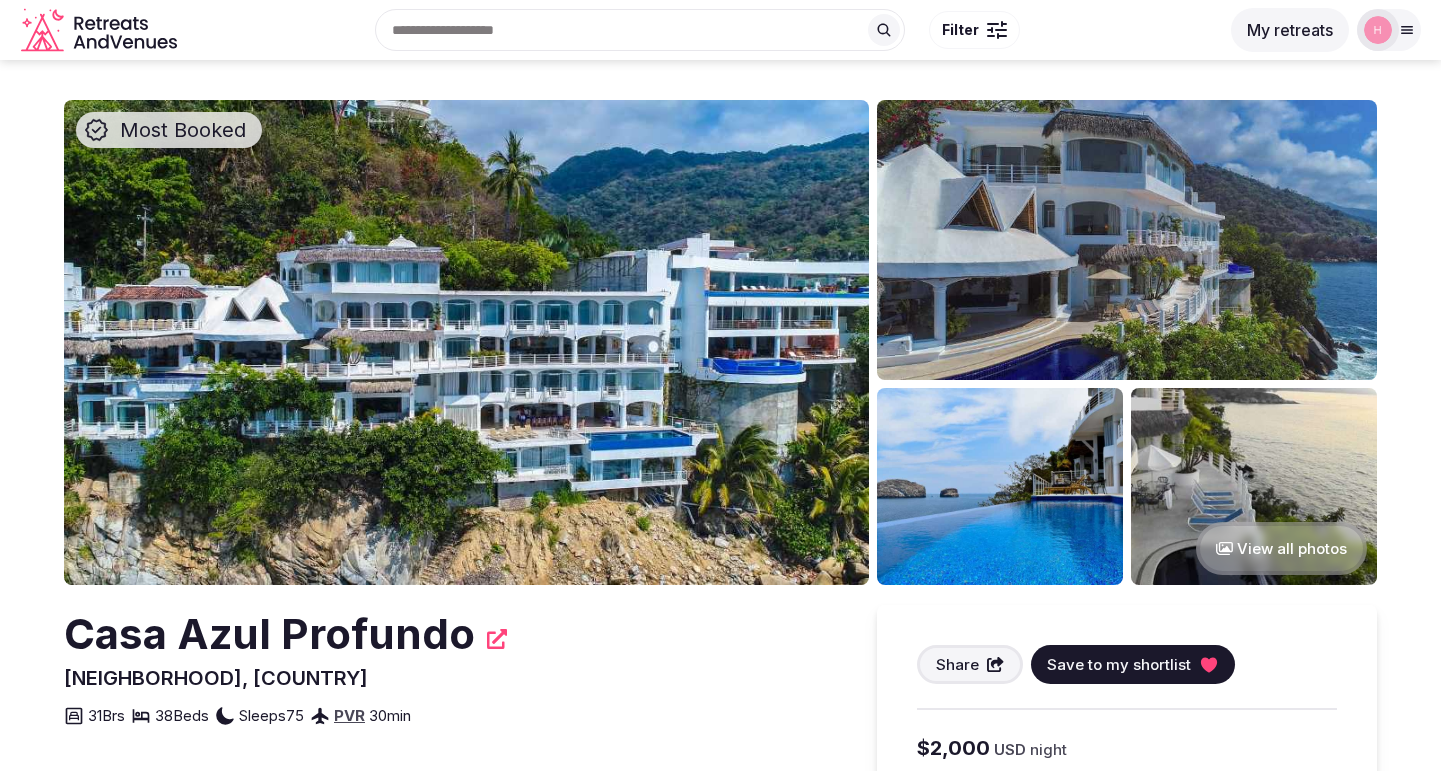 click at bounding box center [466, 342] 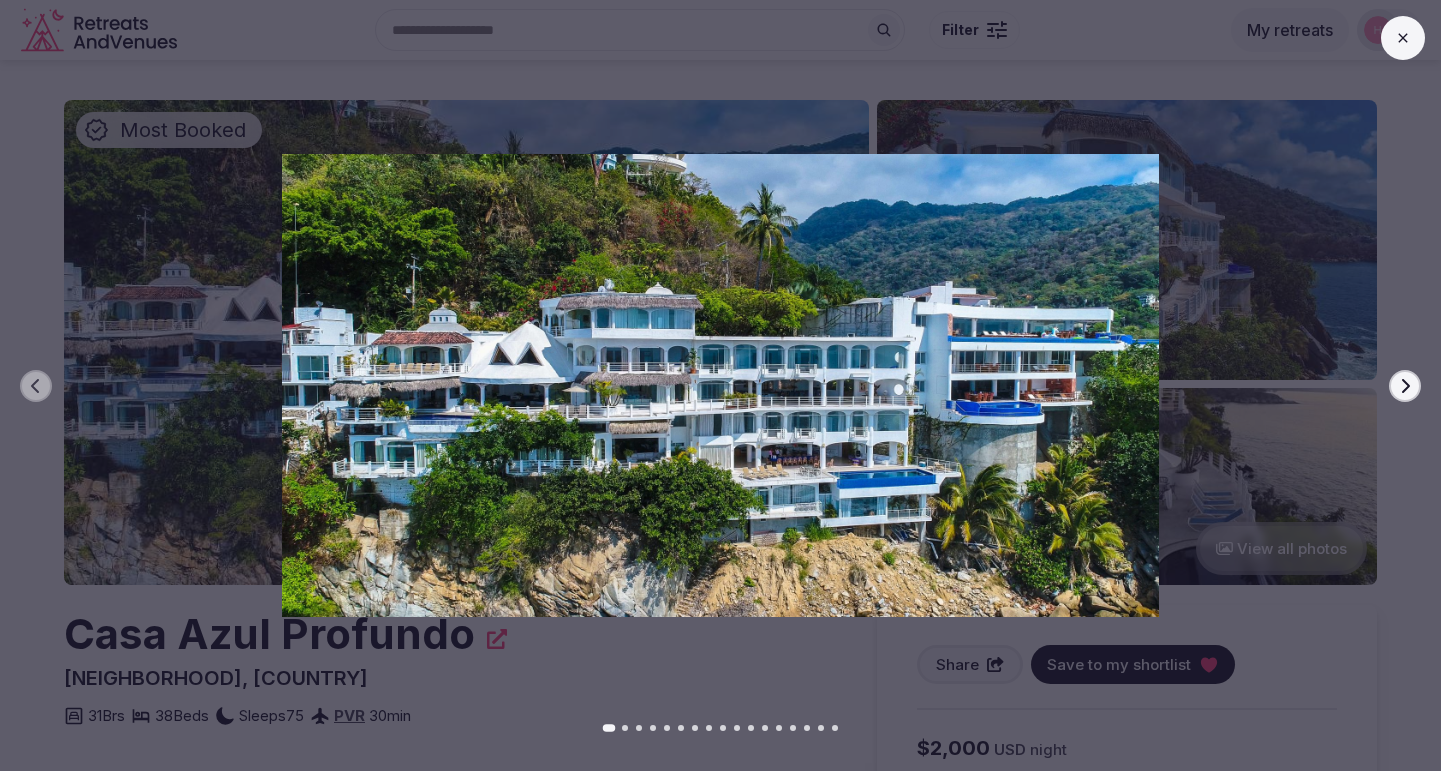 click 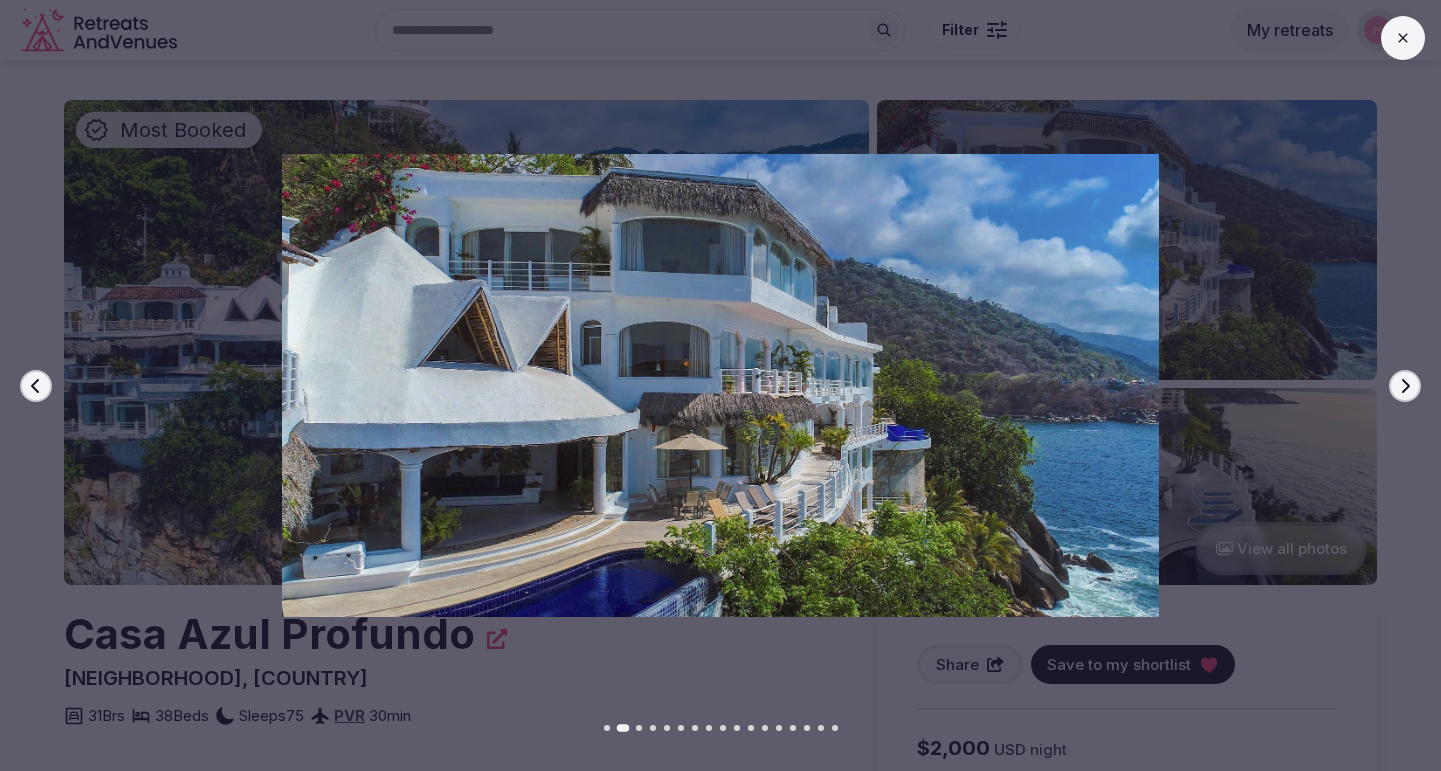 click 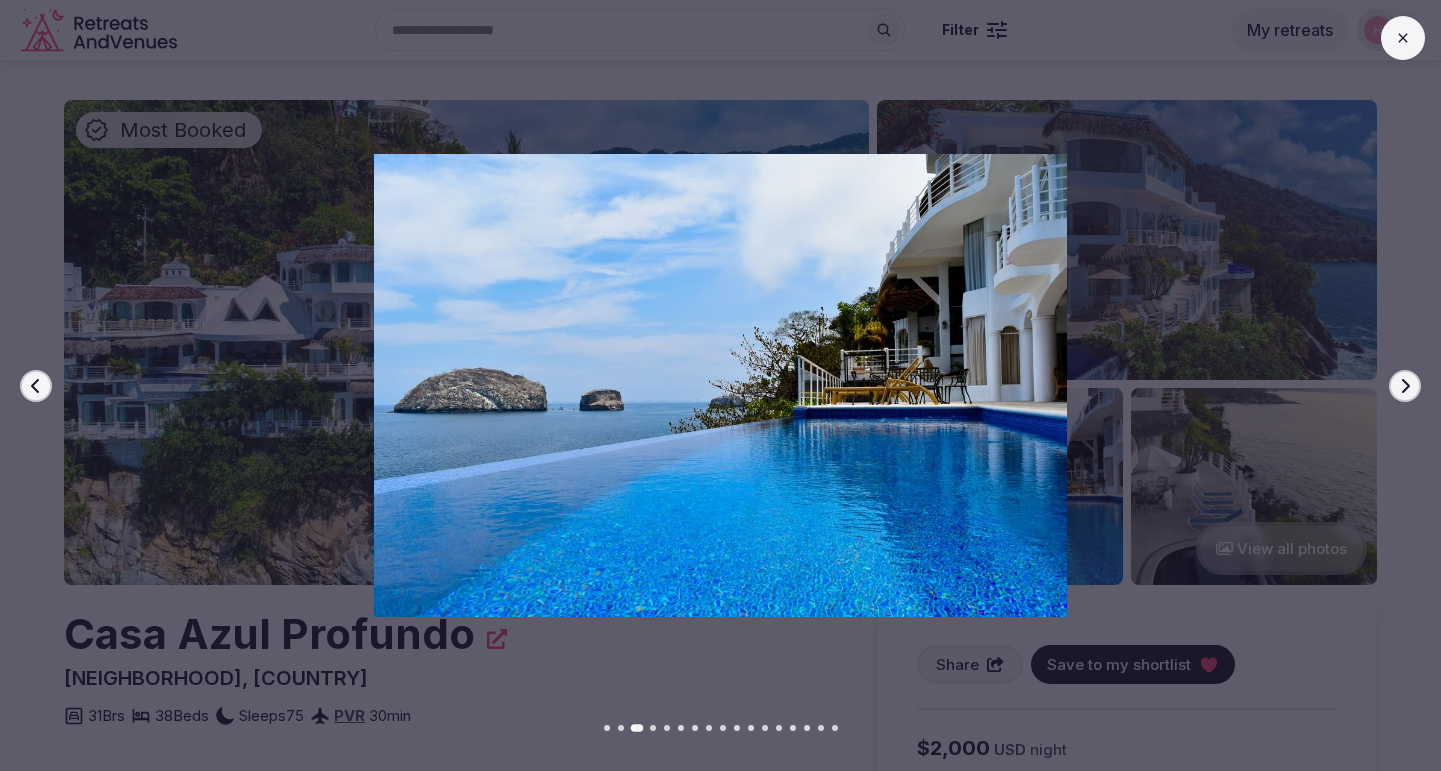 click 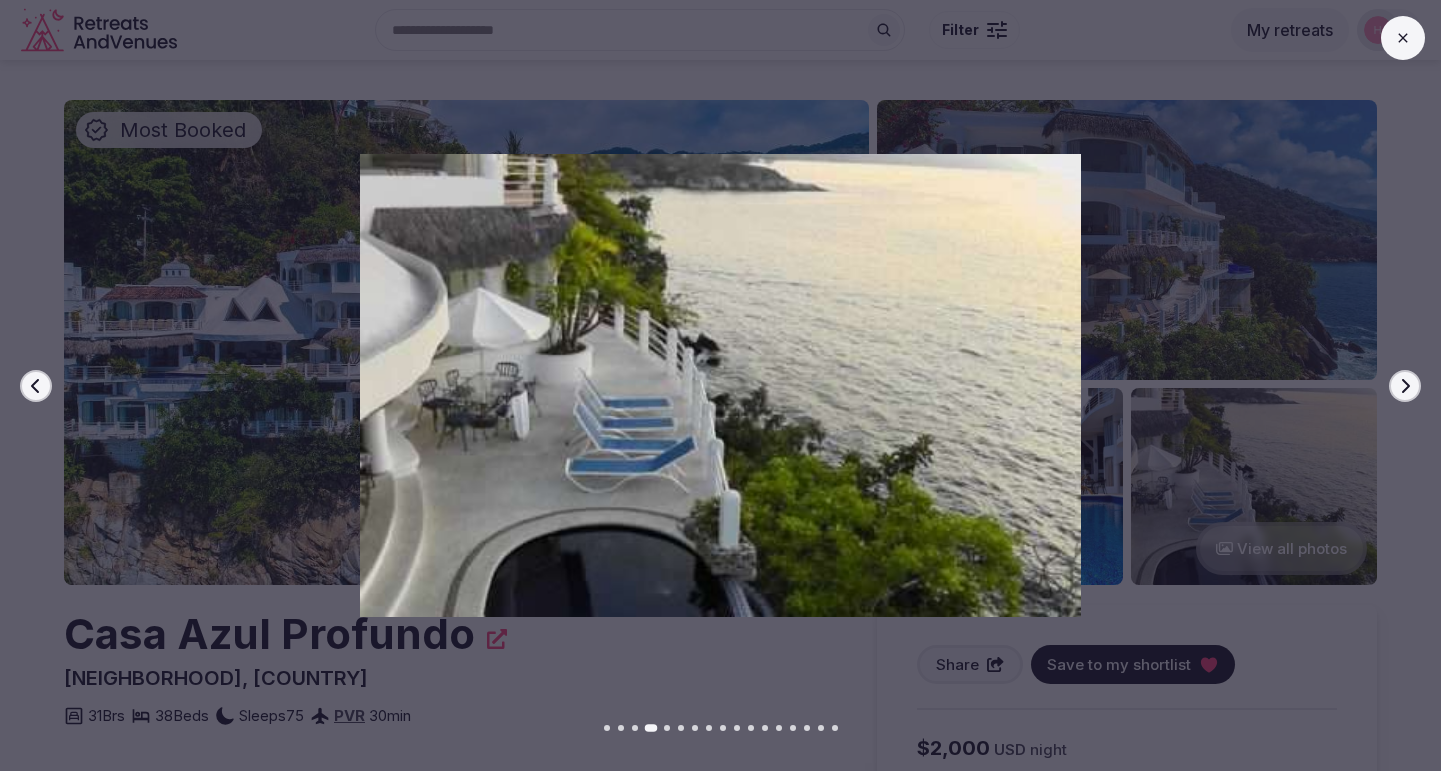 click 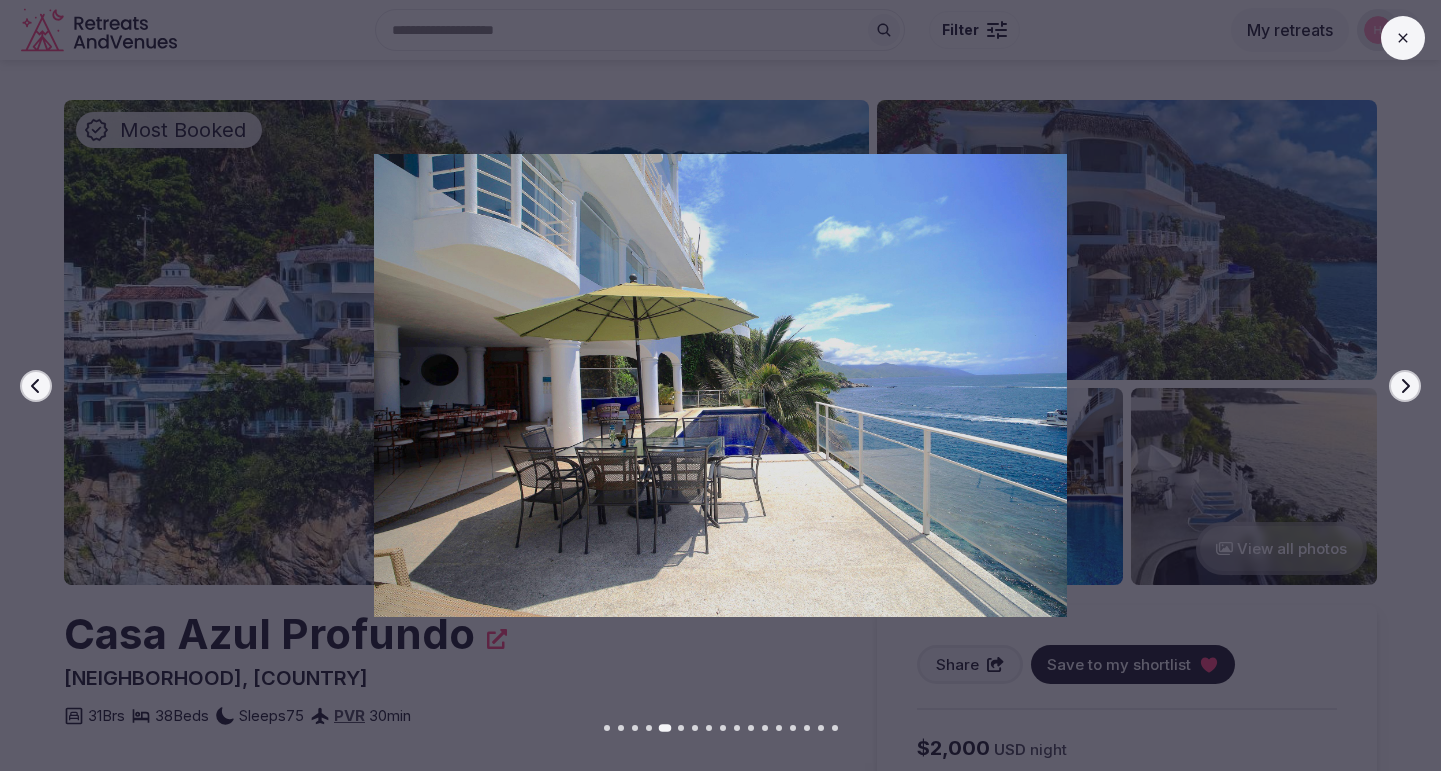 click 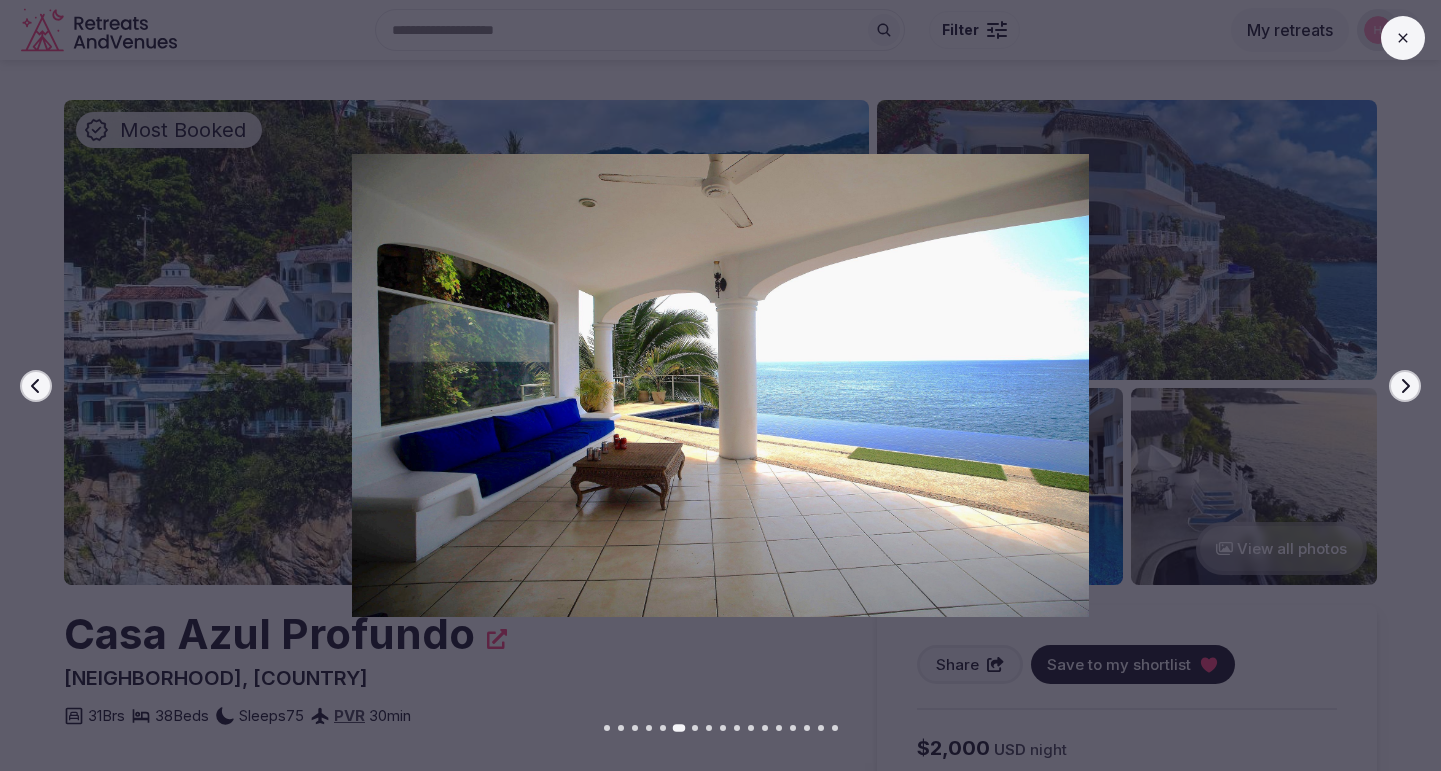 click 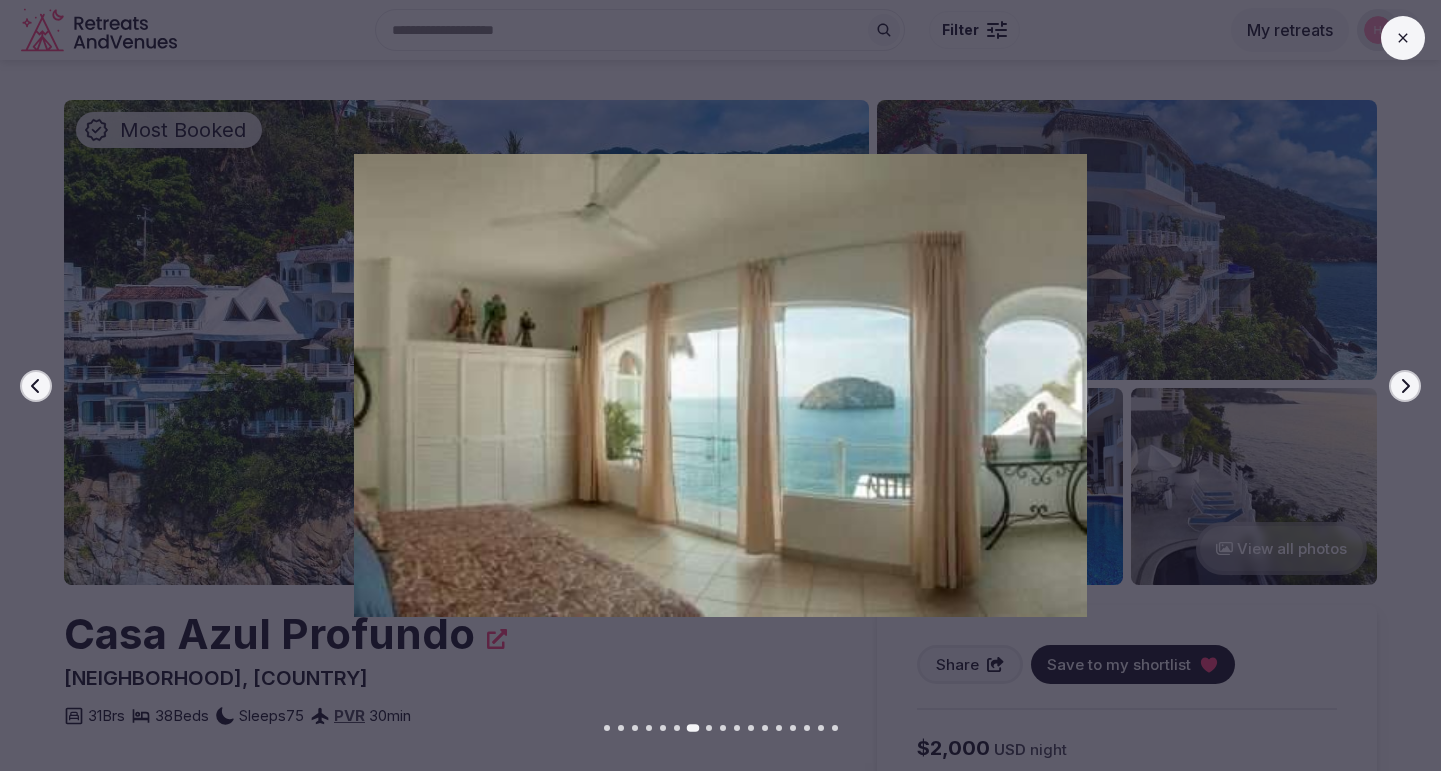 click 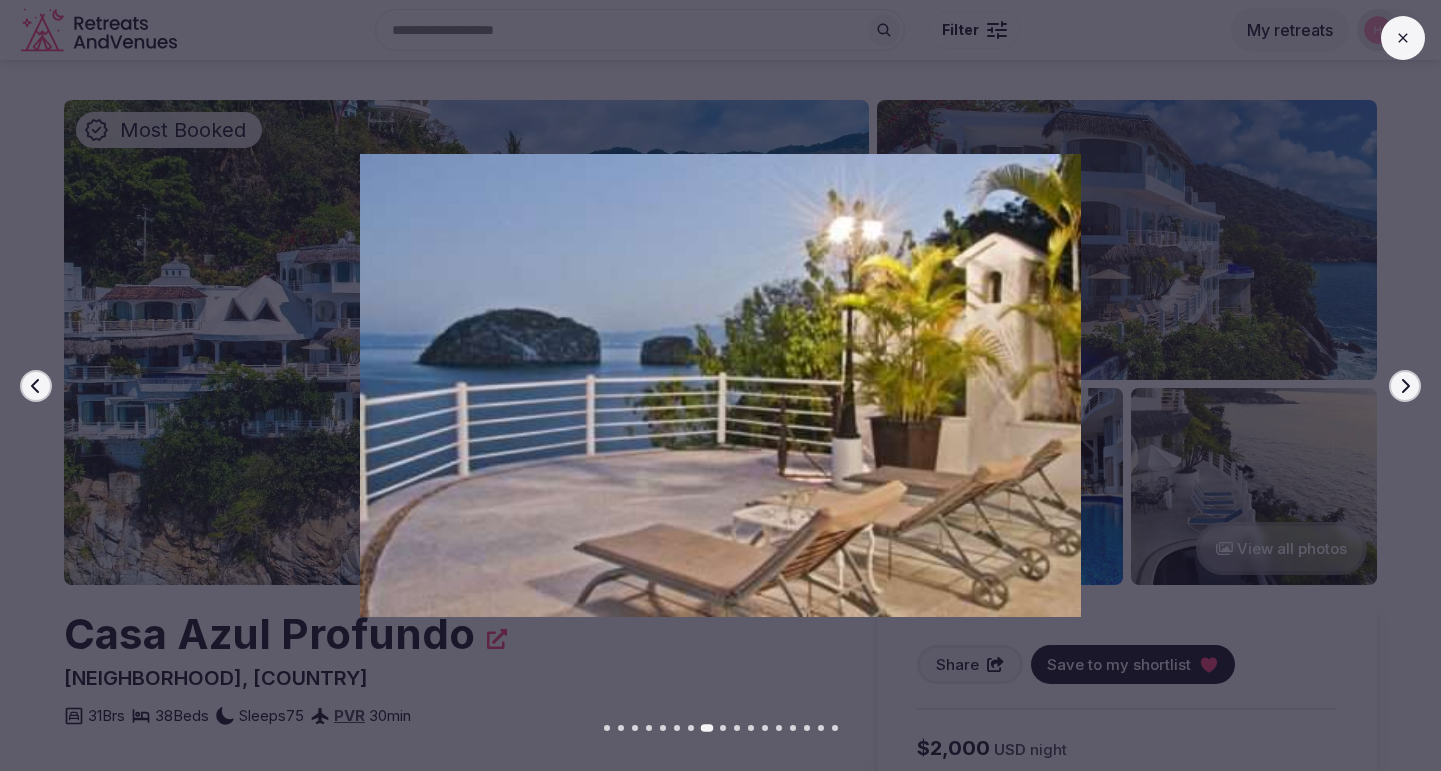 click 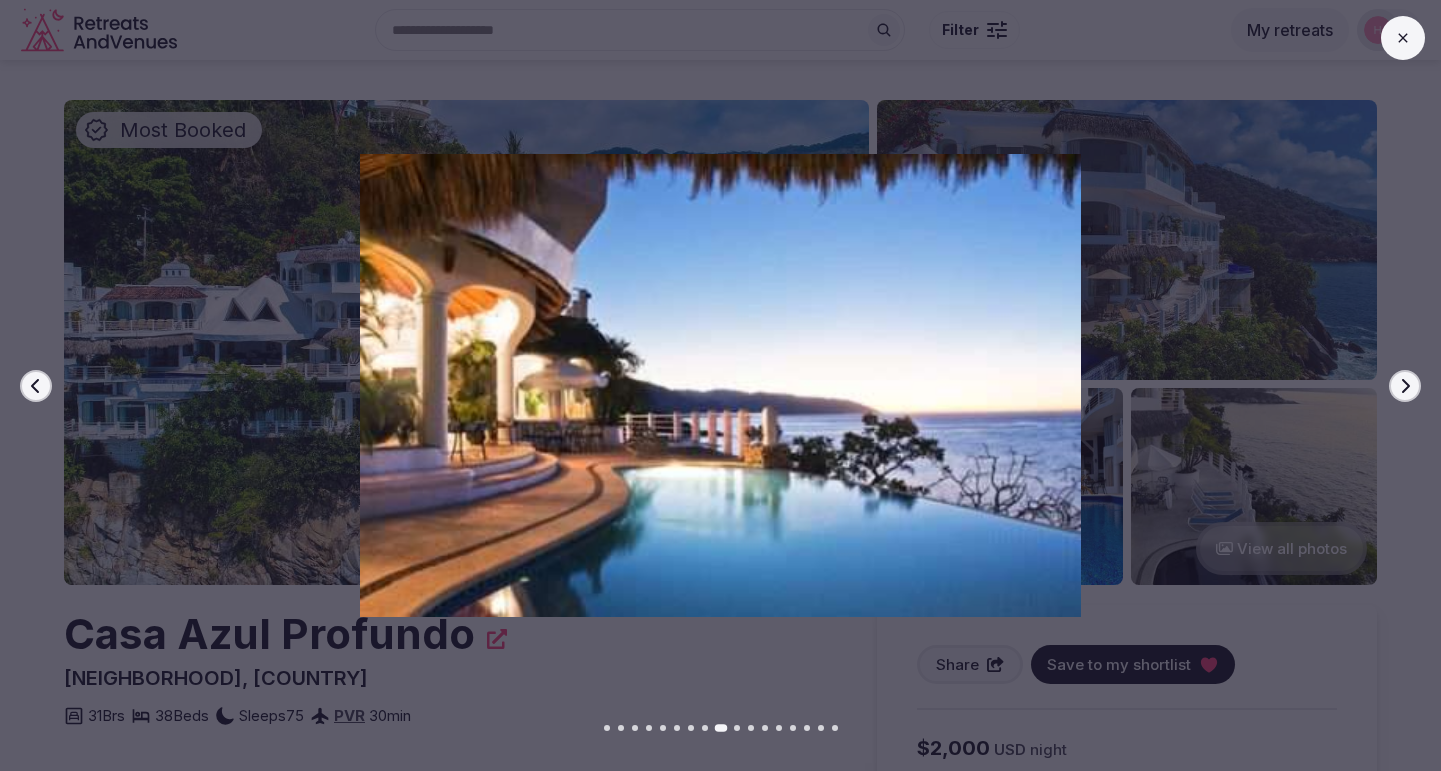 click 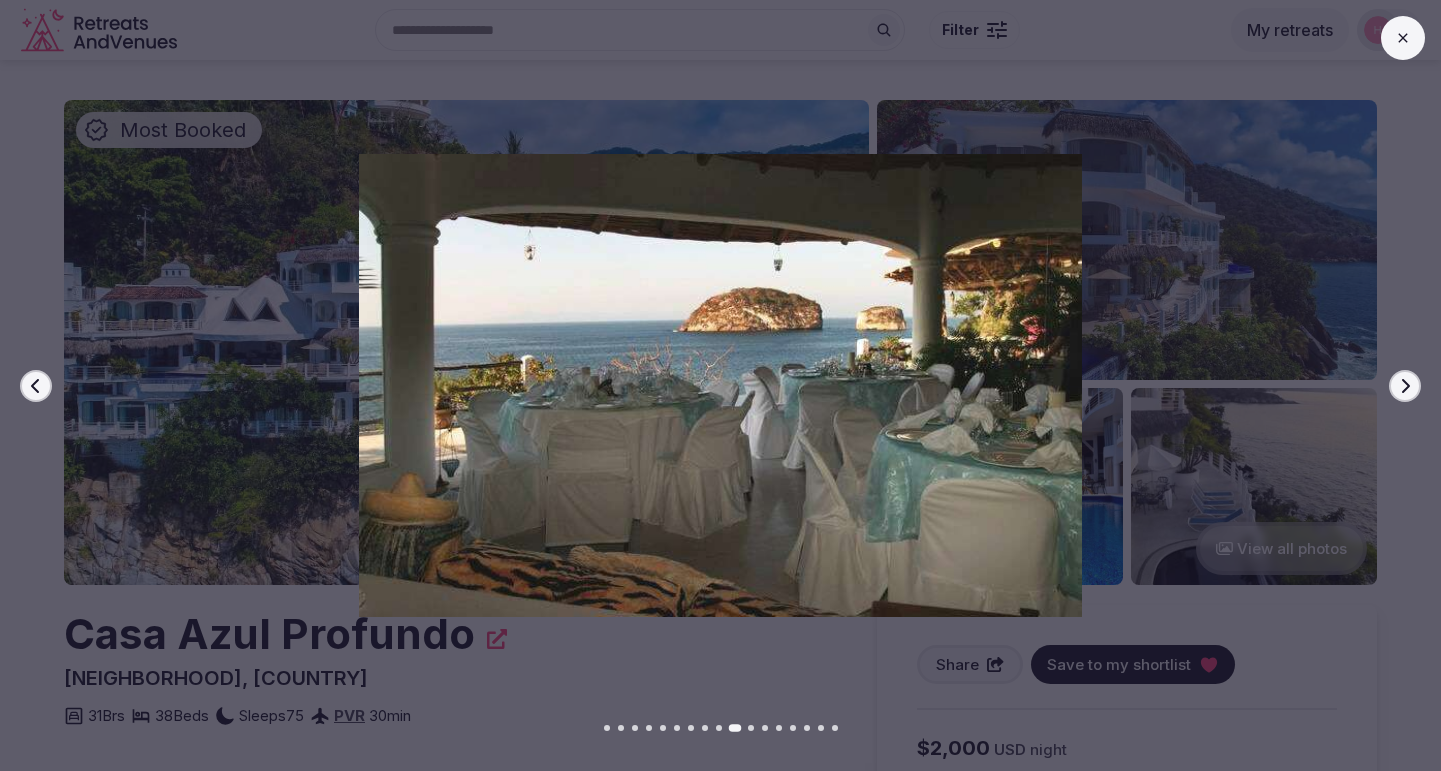 click 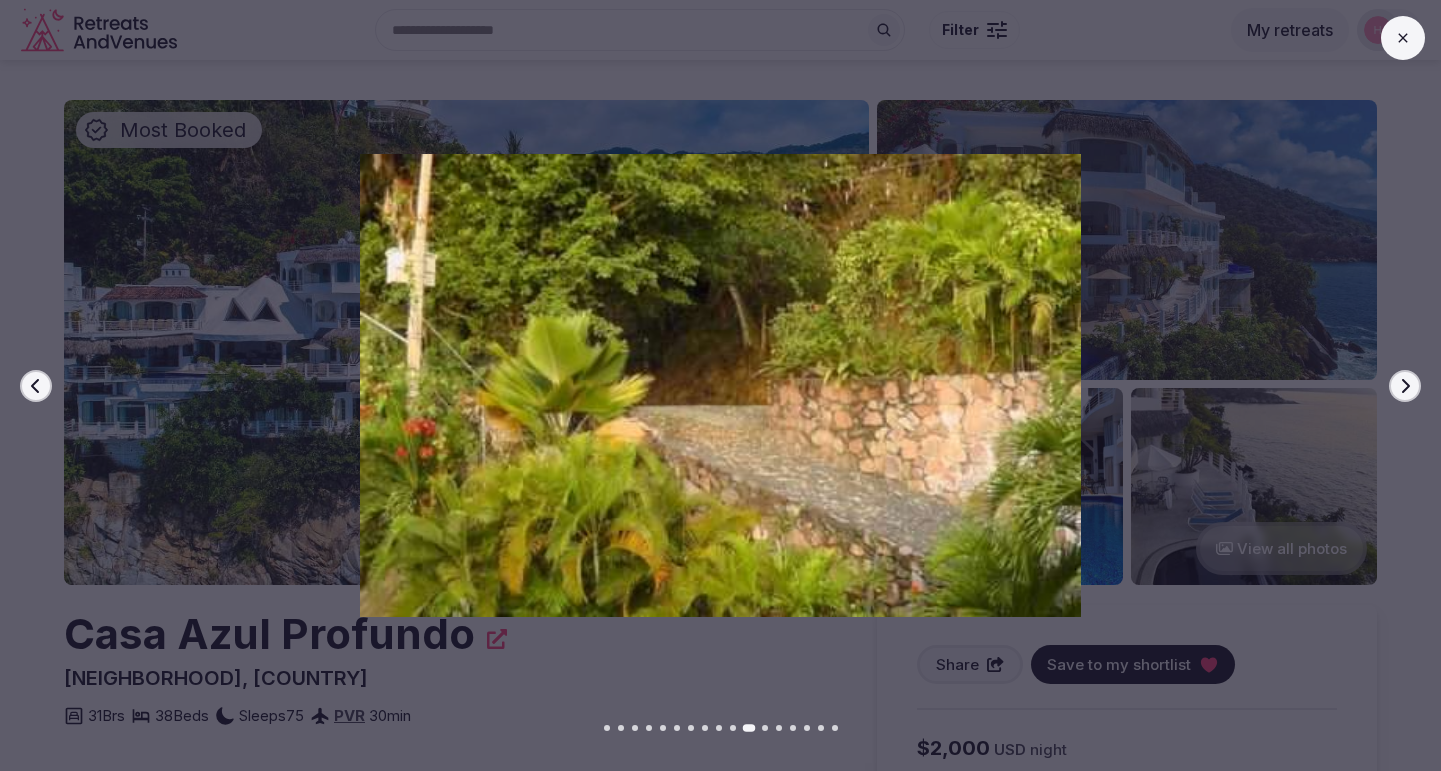 click 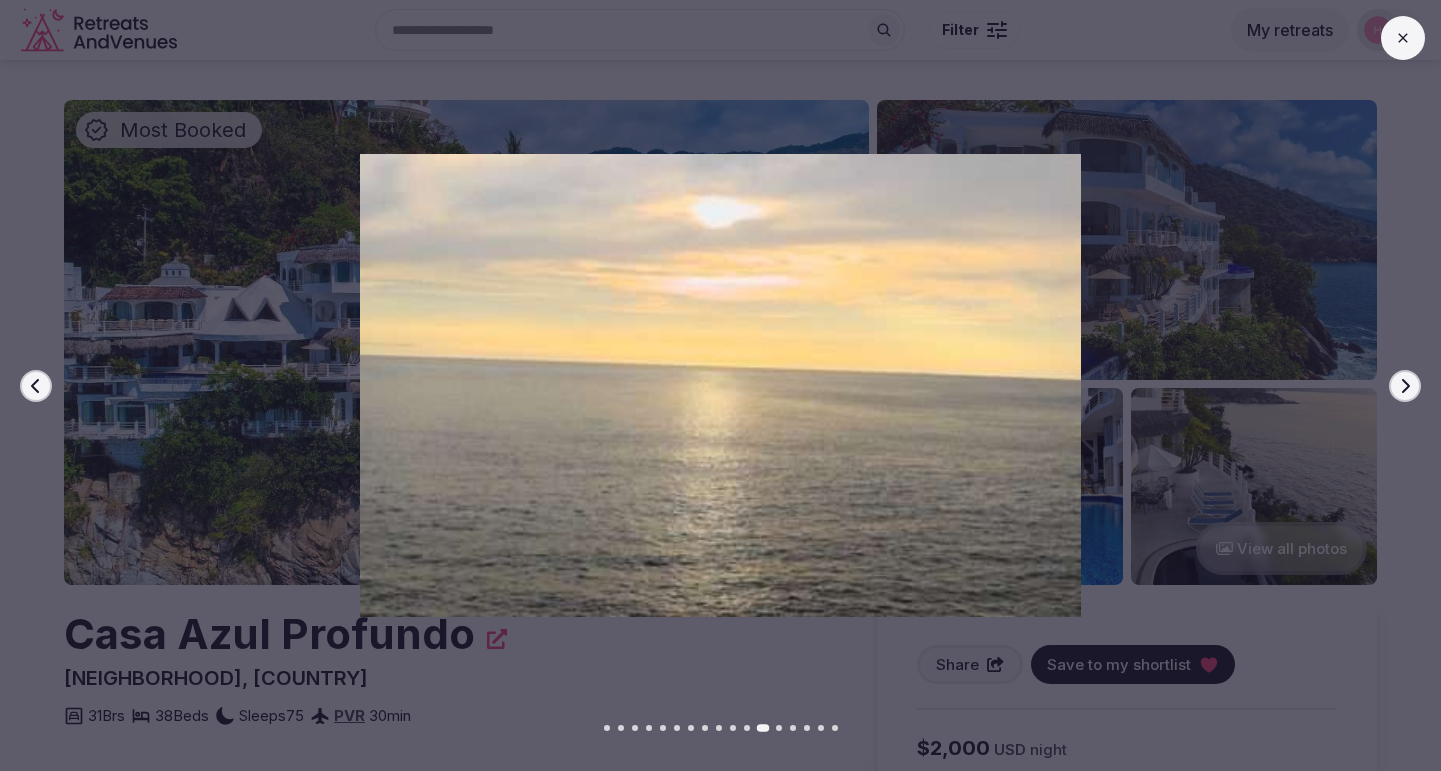 click 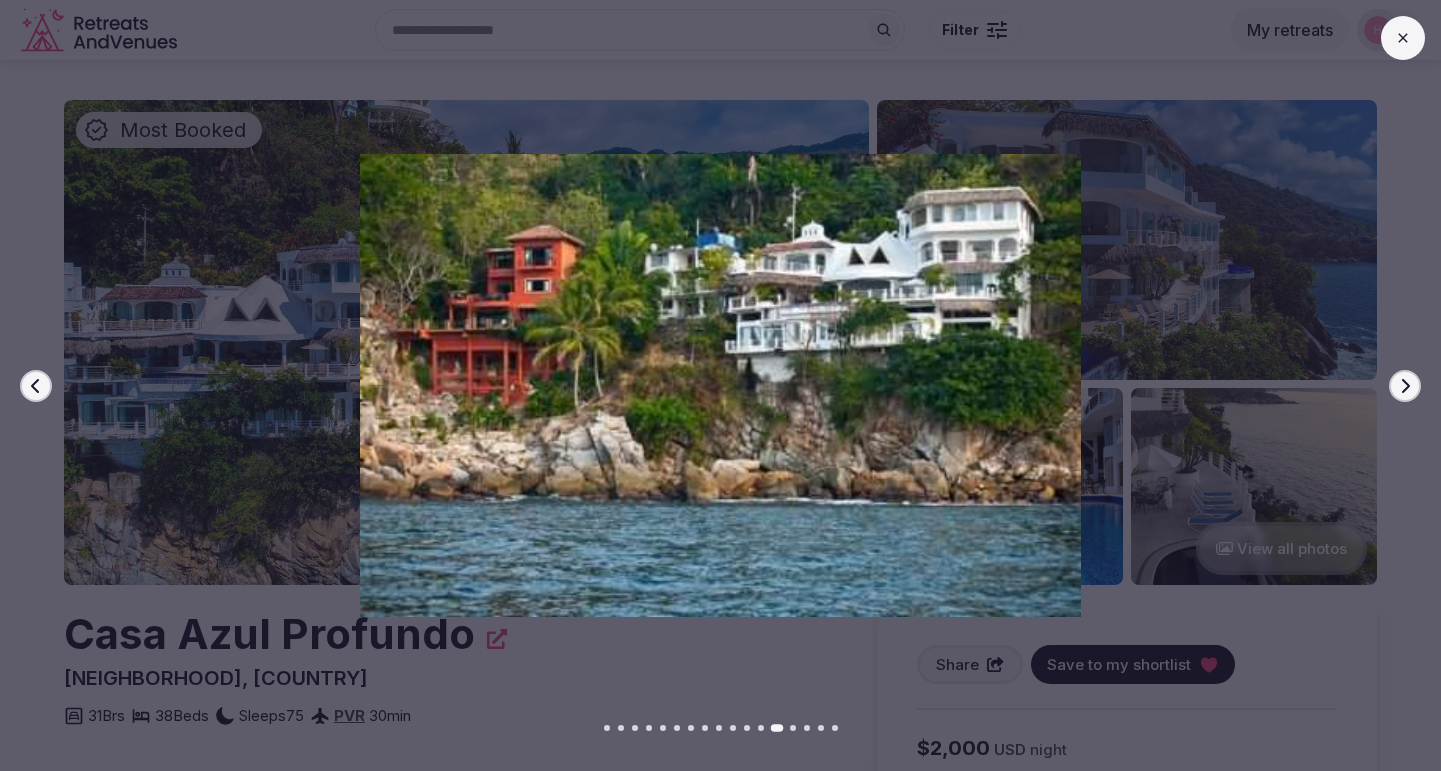 click 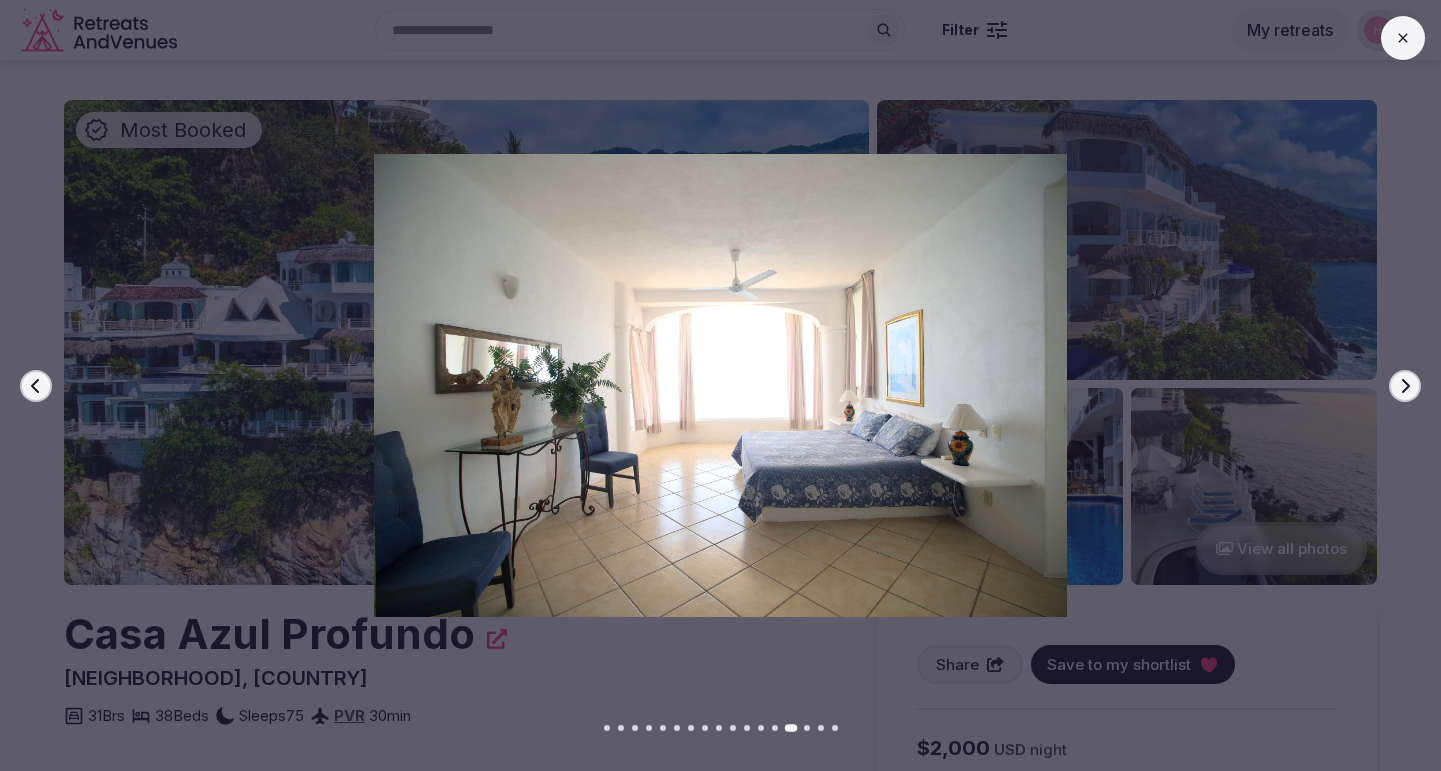 click 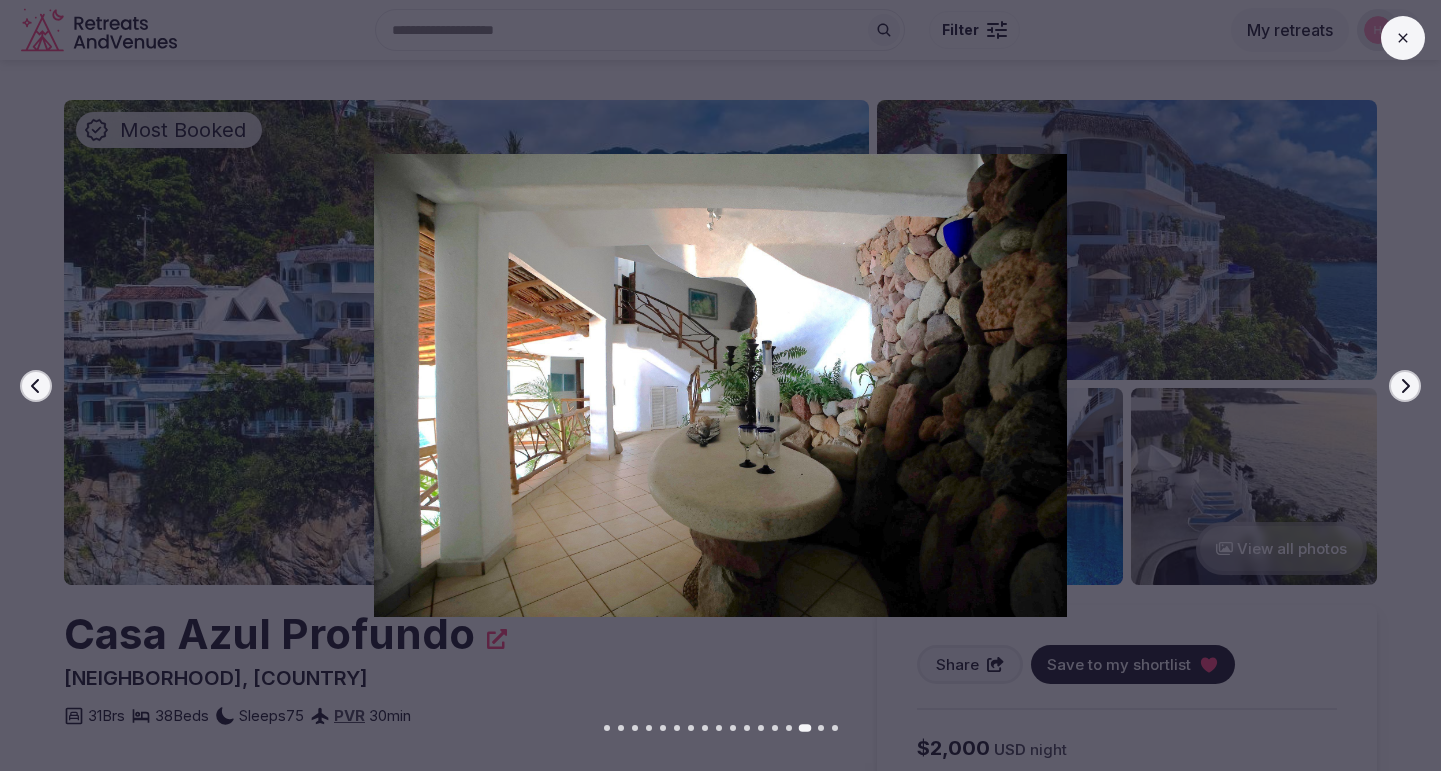 click 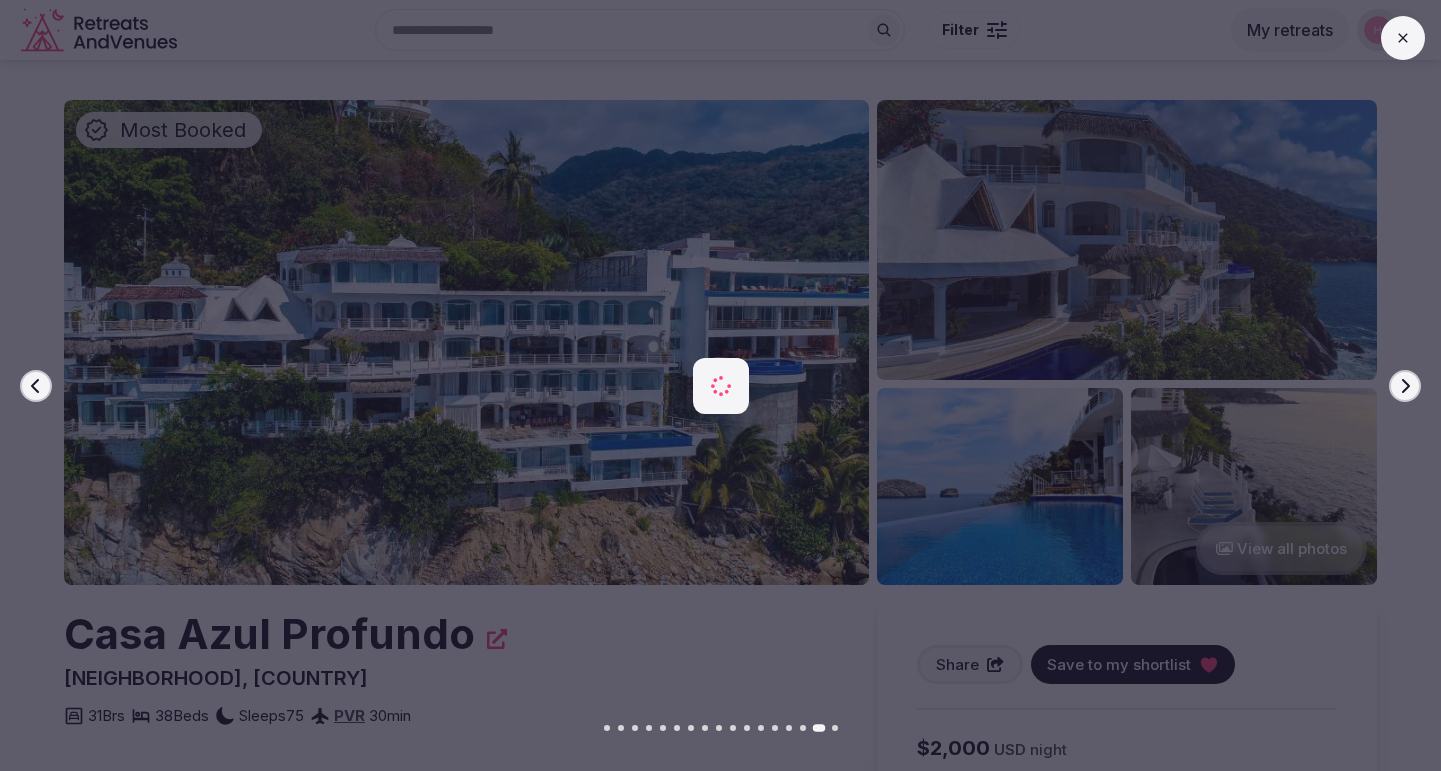 click 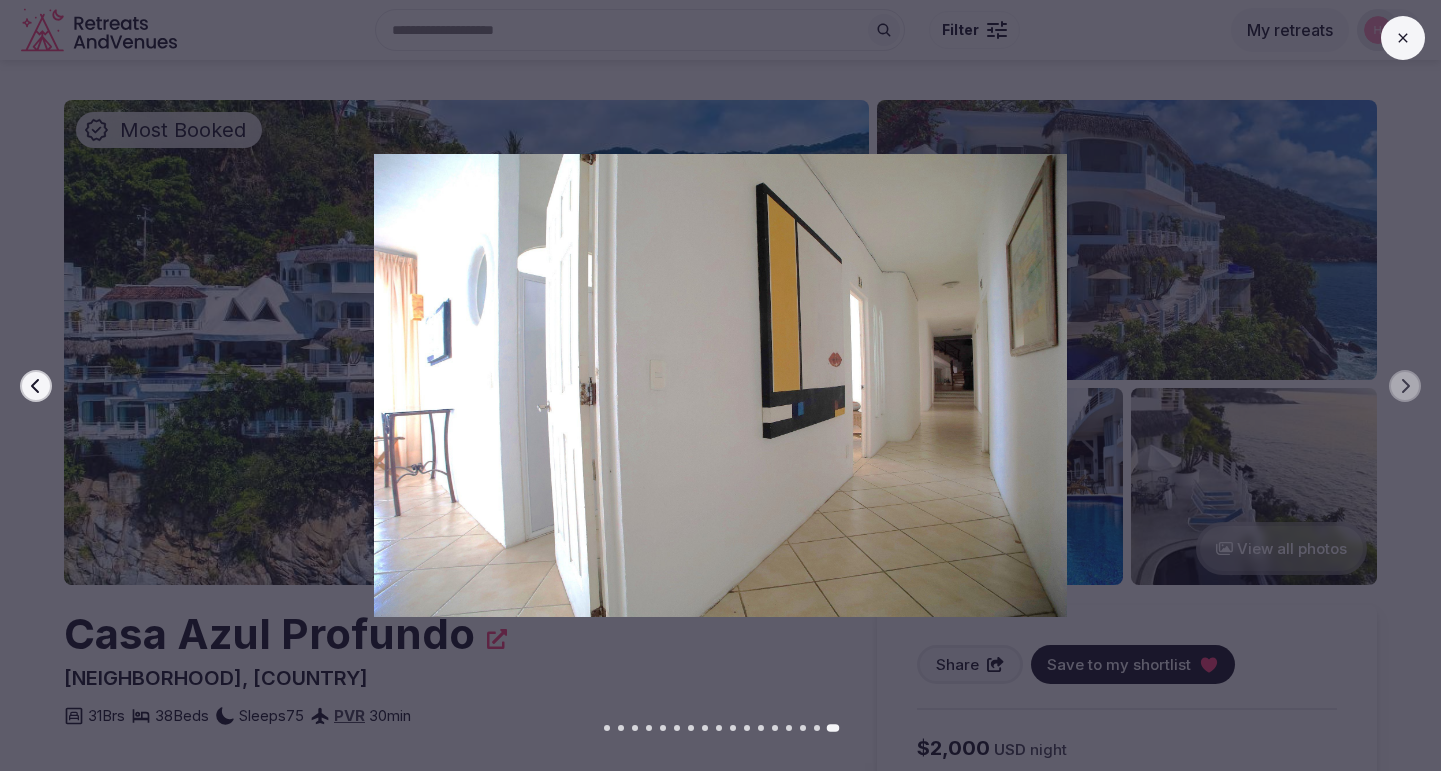 click at bounding box center (1403, 38) 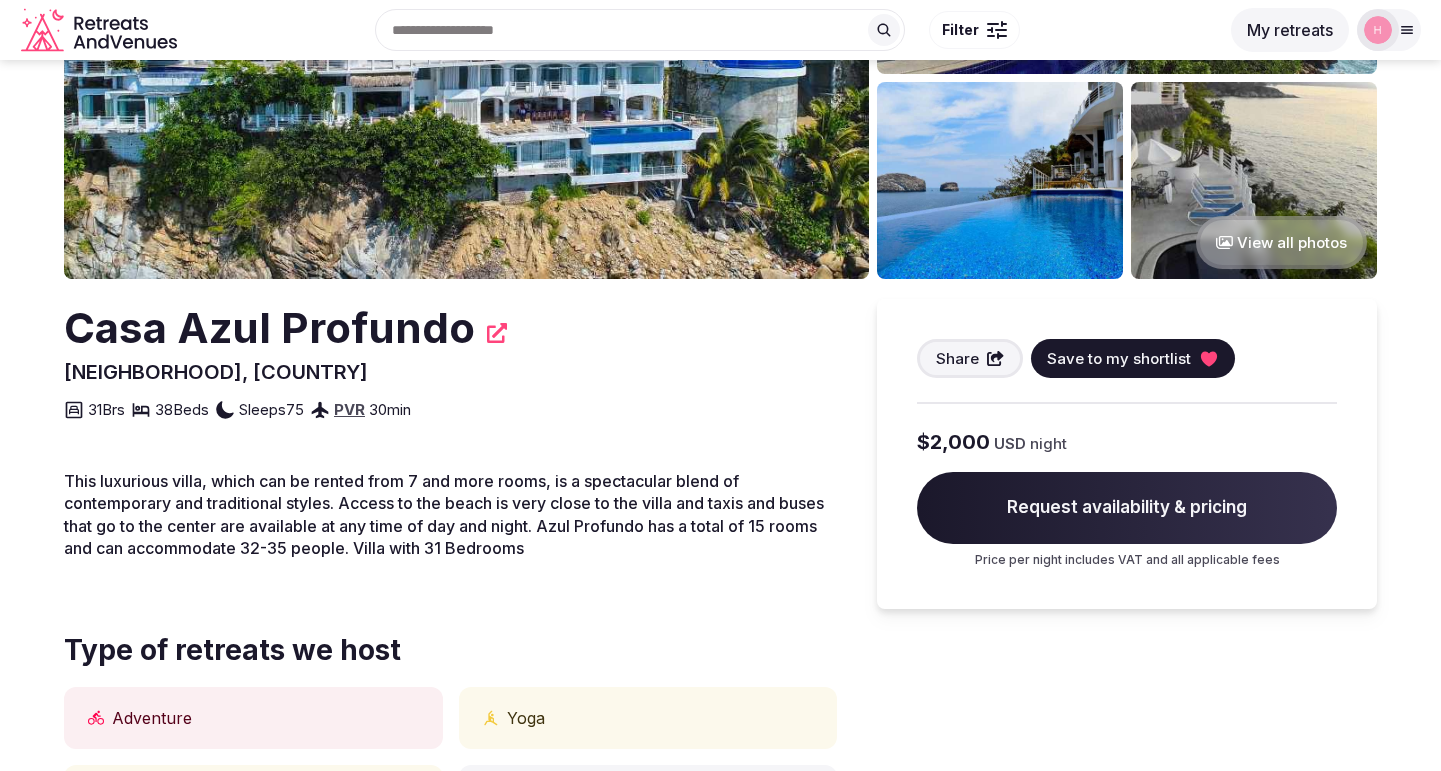 scroll, scrollTop: 0, scrollLeft: 0, axis: both 